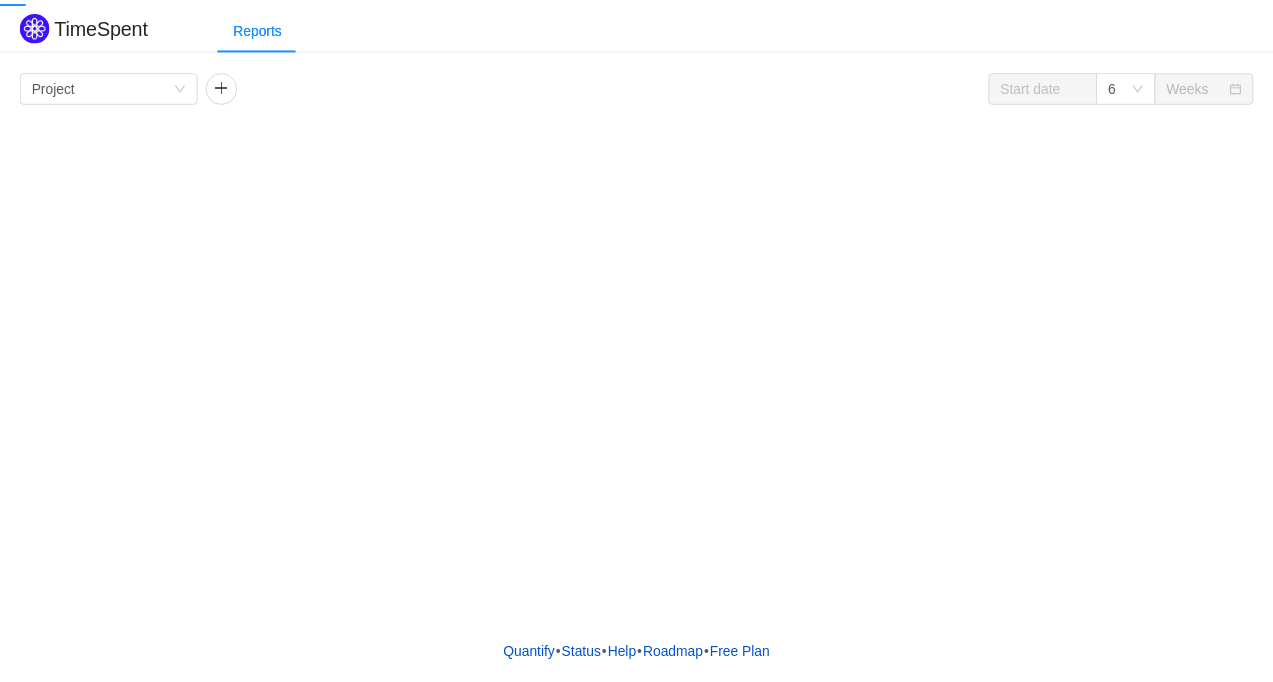 scroll, scrollTop: 0, scrollLeft: 0, axis: both 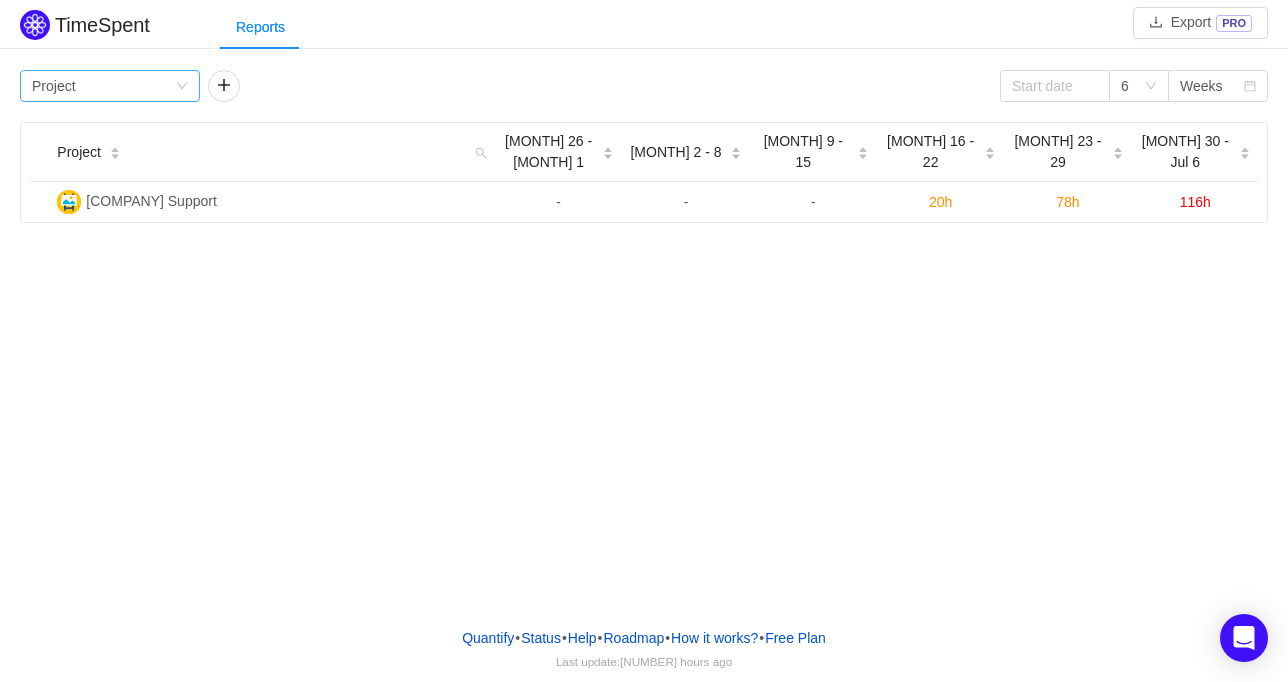 click on "Group by  Project" at bounding box center [103, 86] 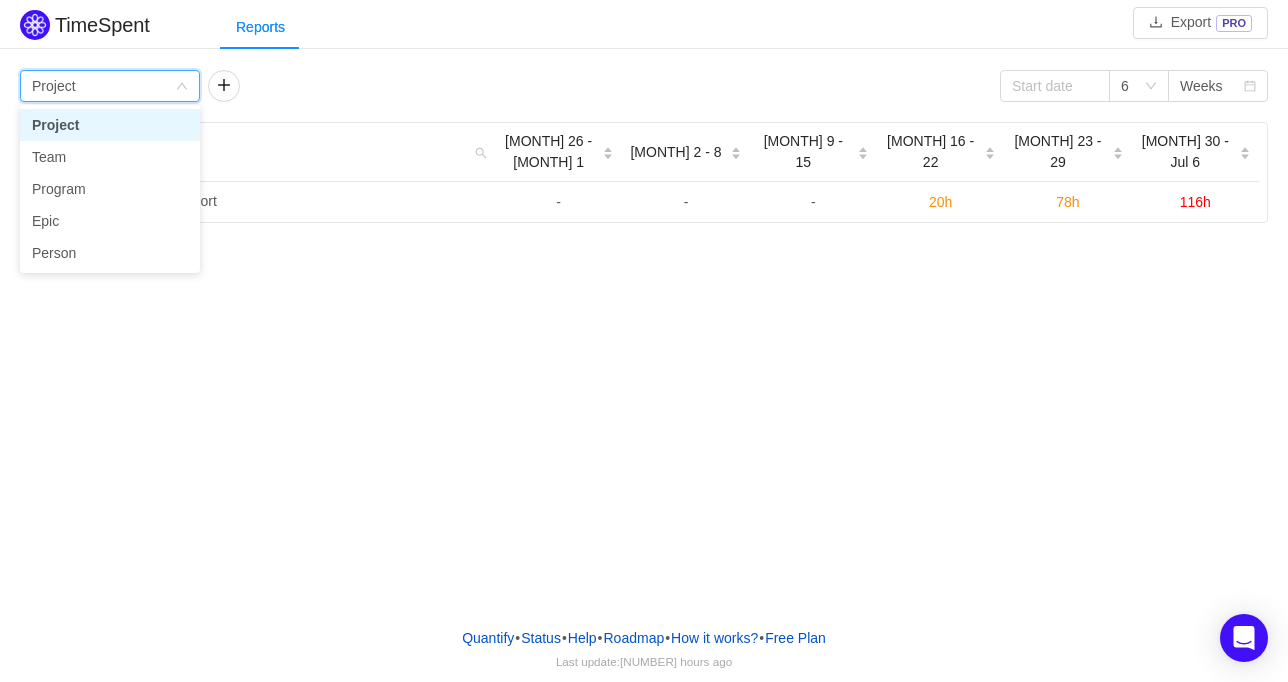 click on "Group by  Project" at bounding box center (103, 86) 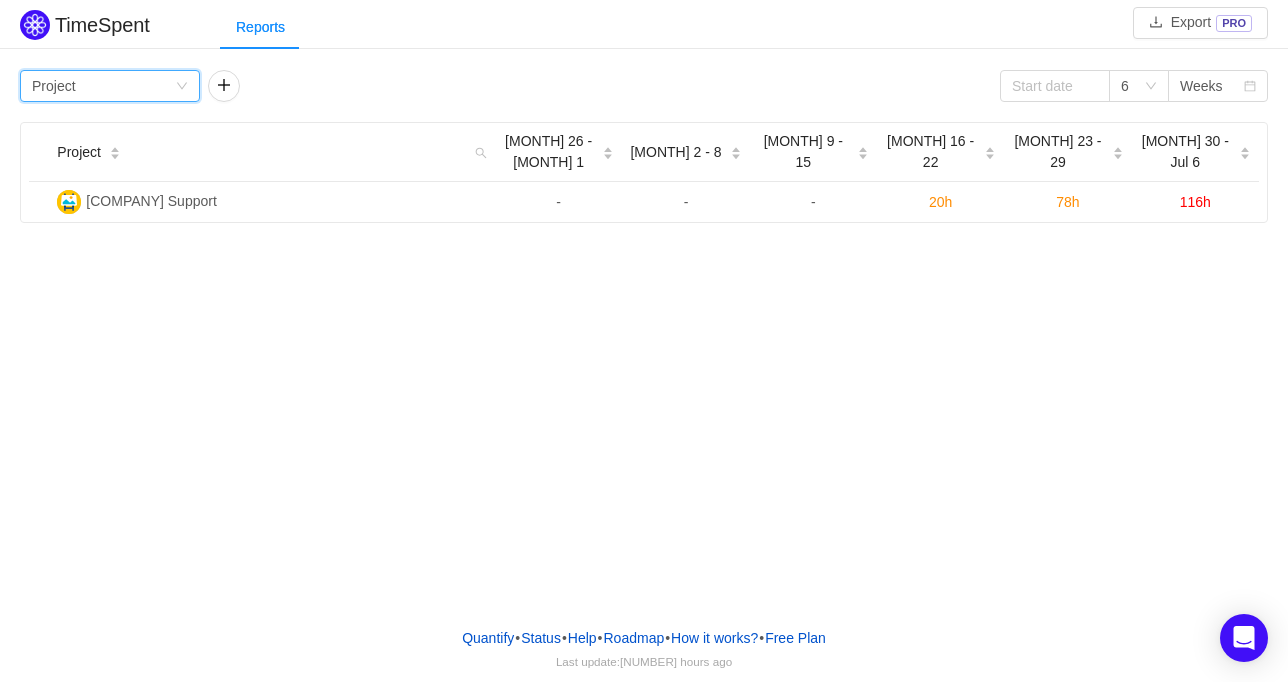 click on "Group by  Project" at bounding box center (103, 86) 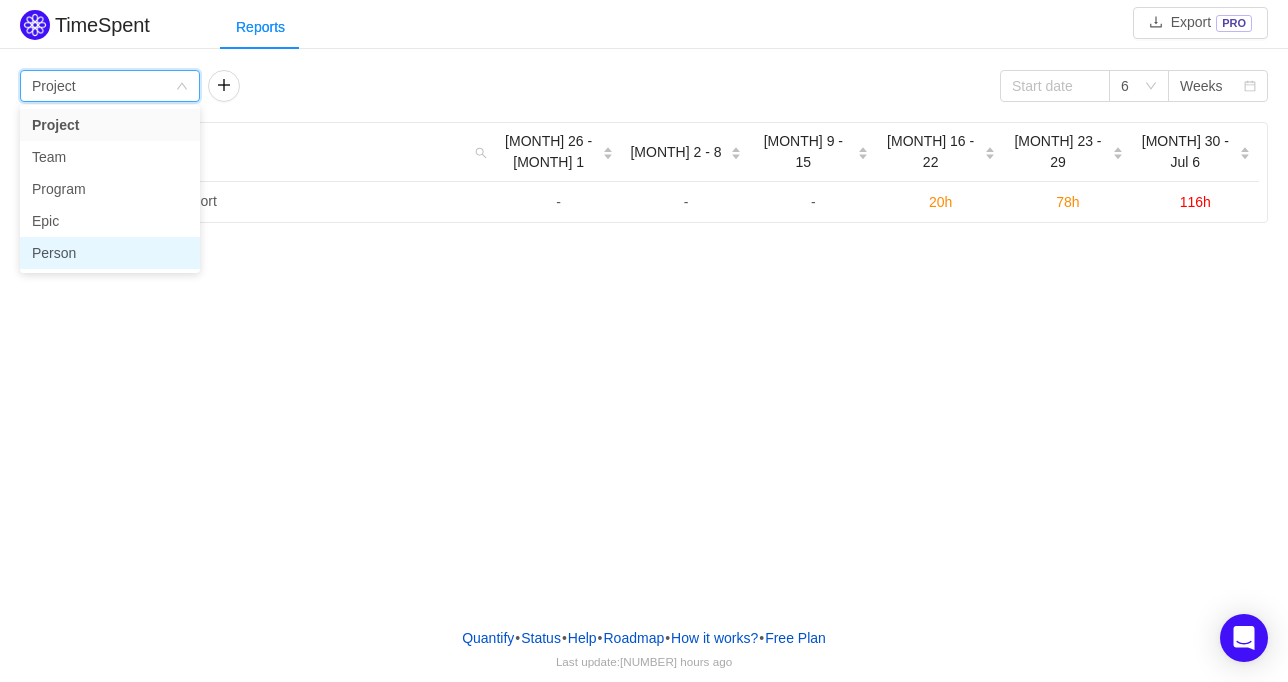 click on "Person" at bounding box center [110, 253] 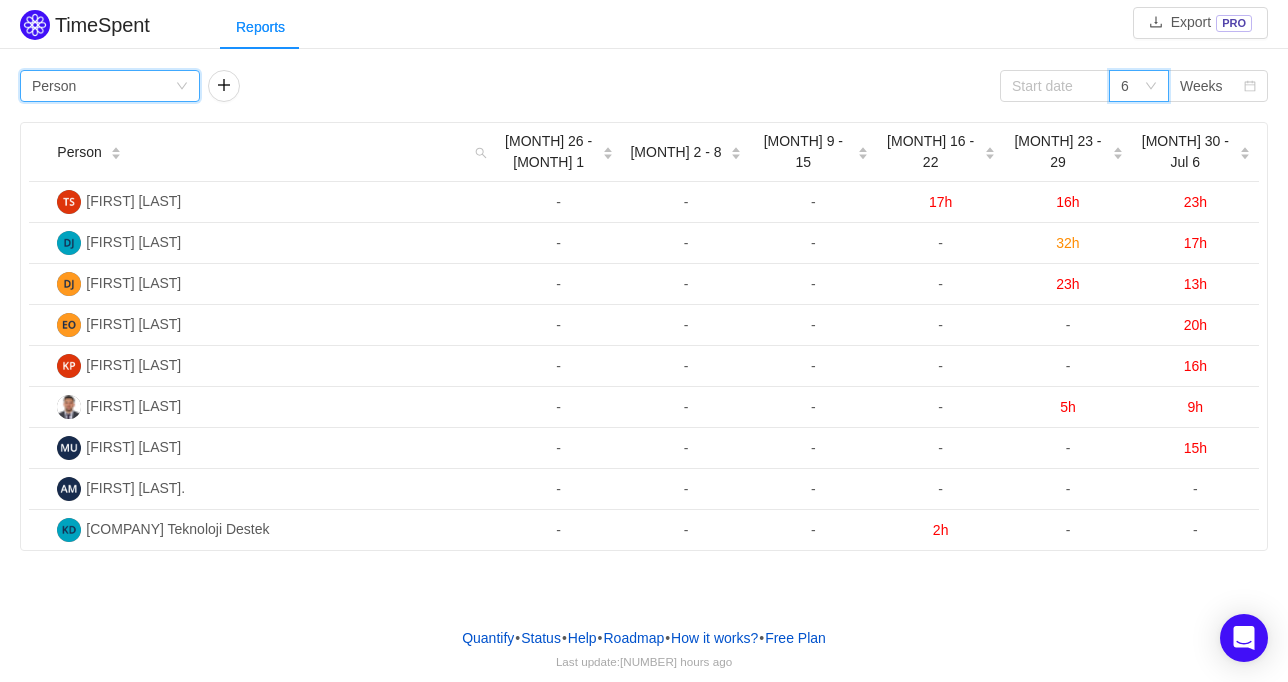 click on "6" at bounding box center [110, 86] 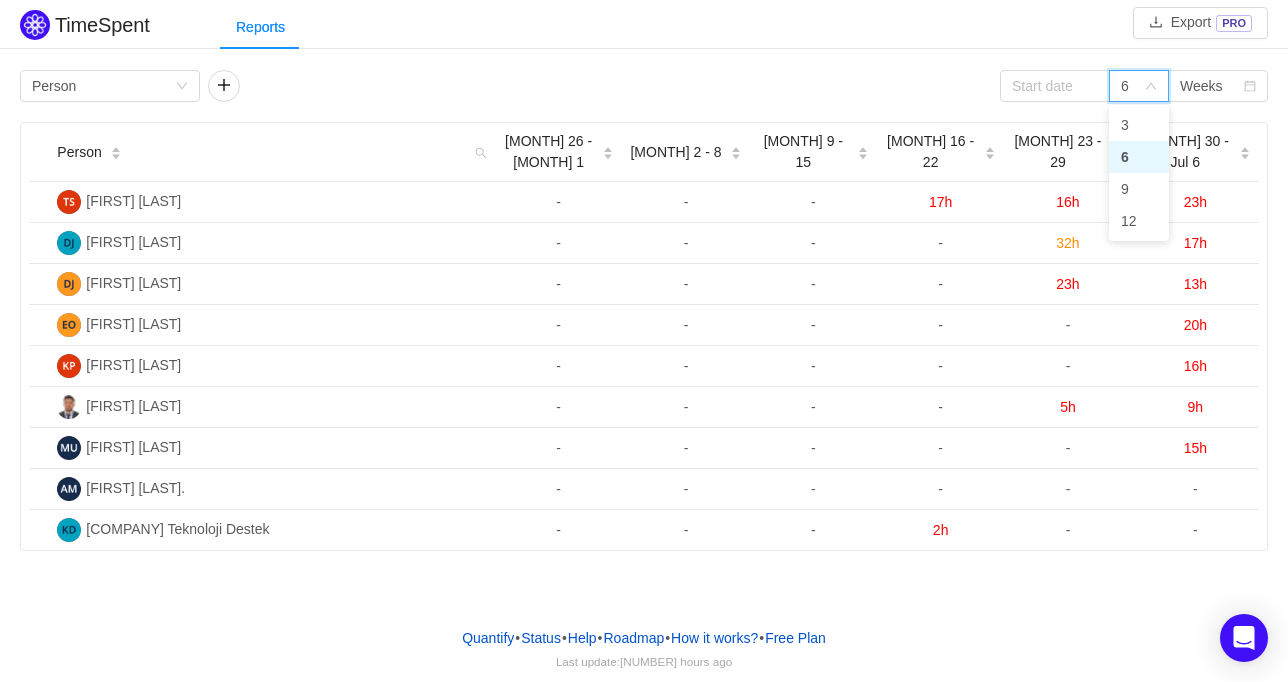 click on "6" at bounding box center [1132, 86] 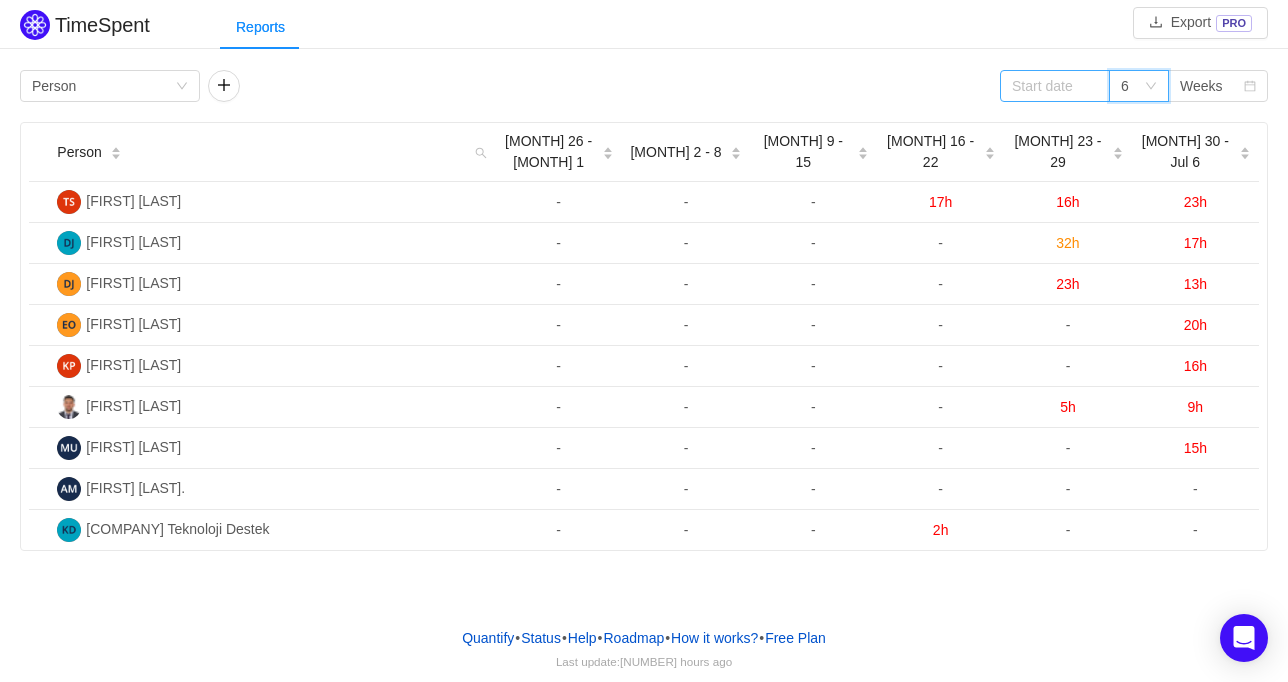 click at bounding box center [1091, 86] 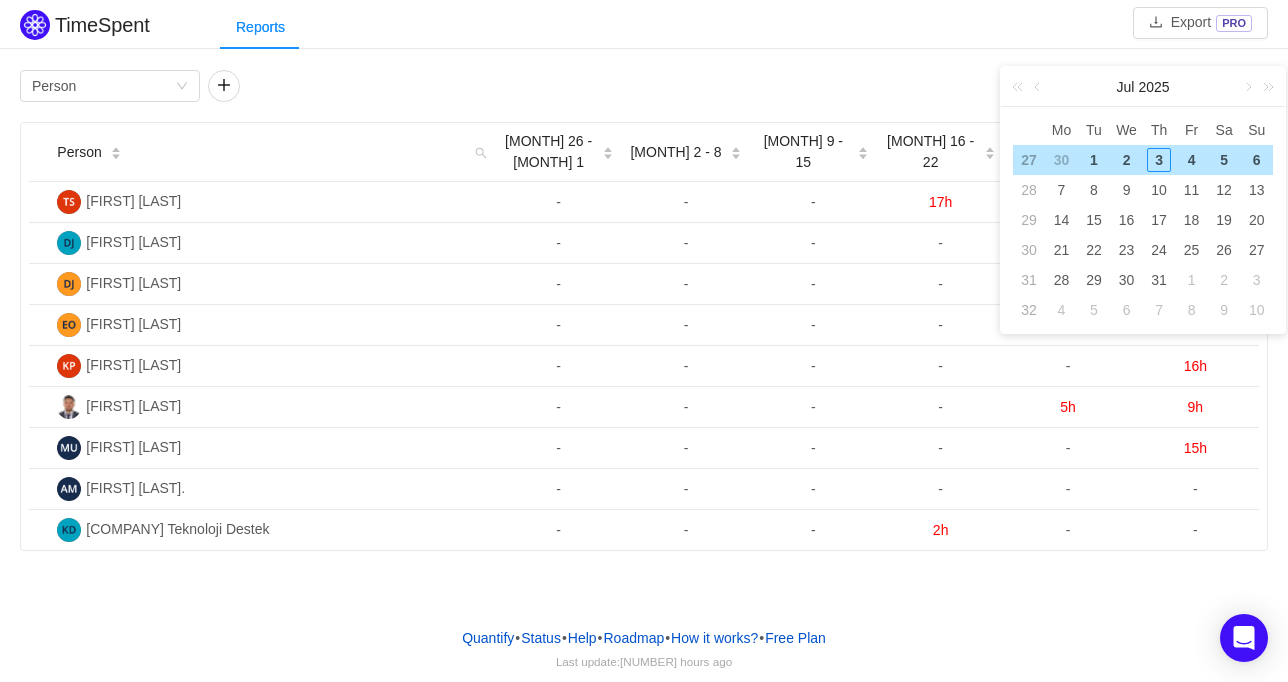 click on "30" at bounding box center (1061, 160) 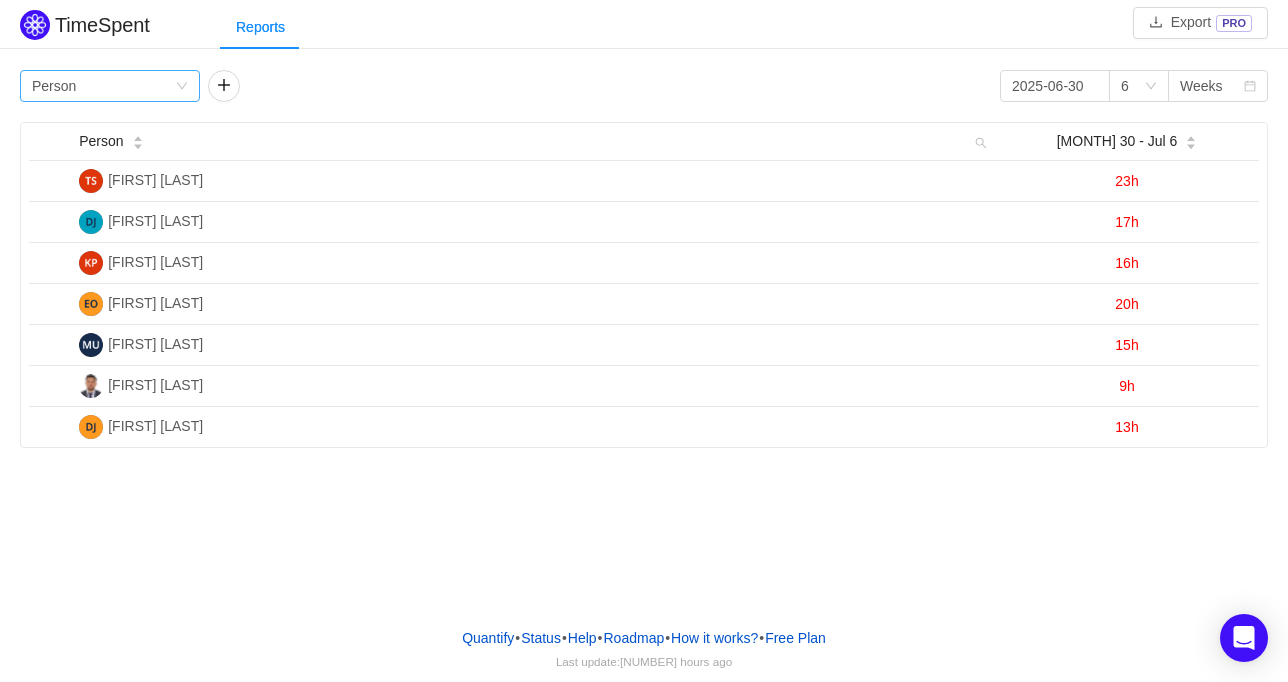 click at bounding box center (182, 86) 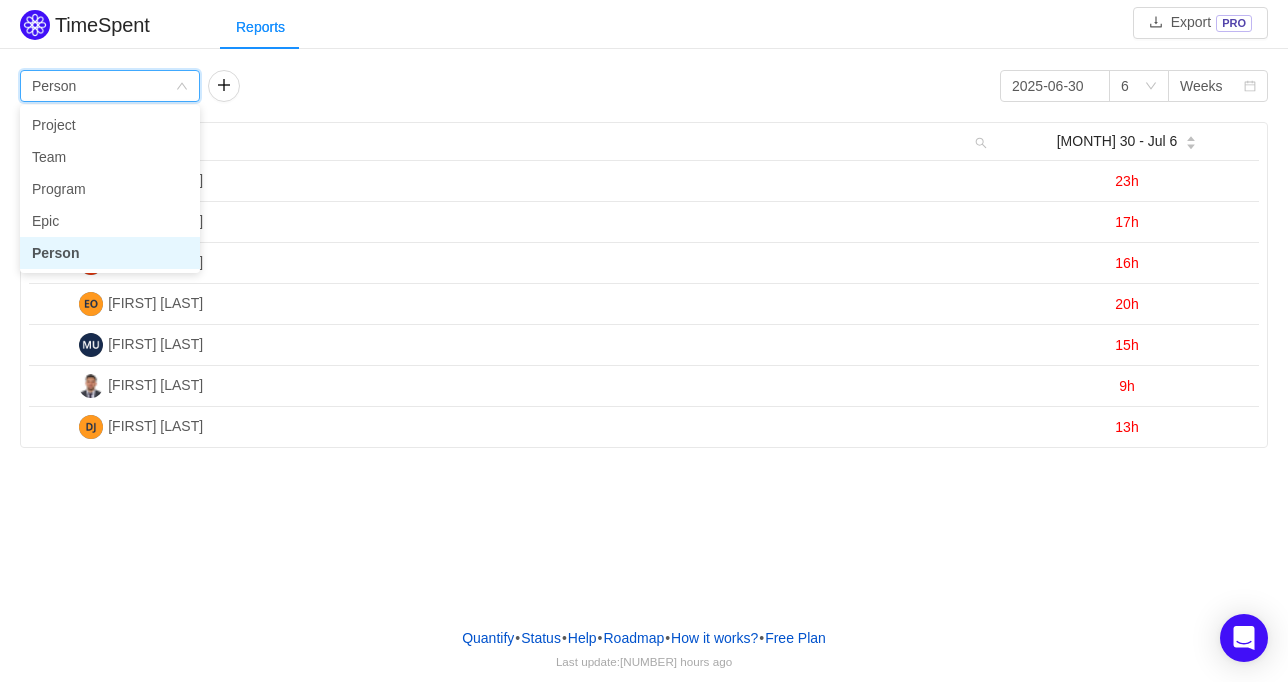 click on "Group by Person Group by Project 2025-06-30 6 Weeks Person [MONTH] 30 - Jul 6 [FIRST] [LAST] 23h [FIRST] [LAST] 17h [FIRST] [LAST] 16h [FIRST] [LAST] 20h [FIRST] [LAST] 15h [FIRST] [LAST] 9h [FIRST] [LAST] 13h" at bounding box center [644, 256] 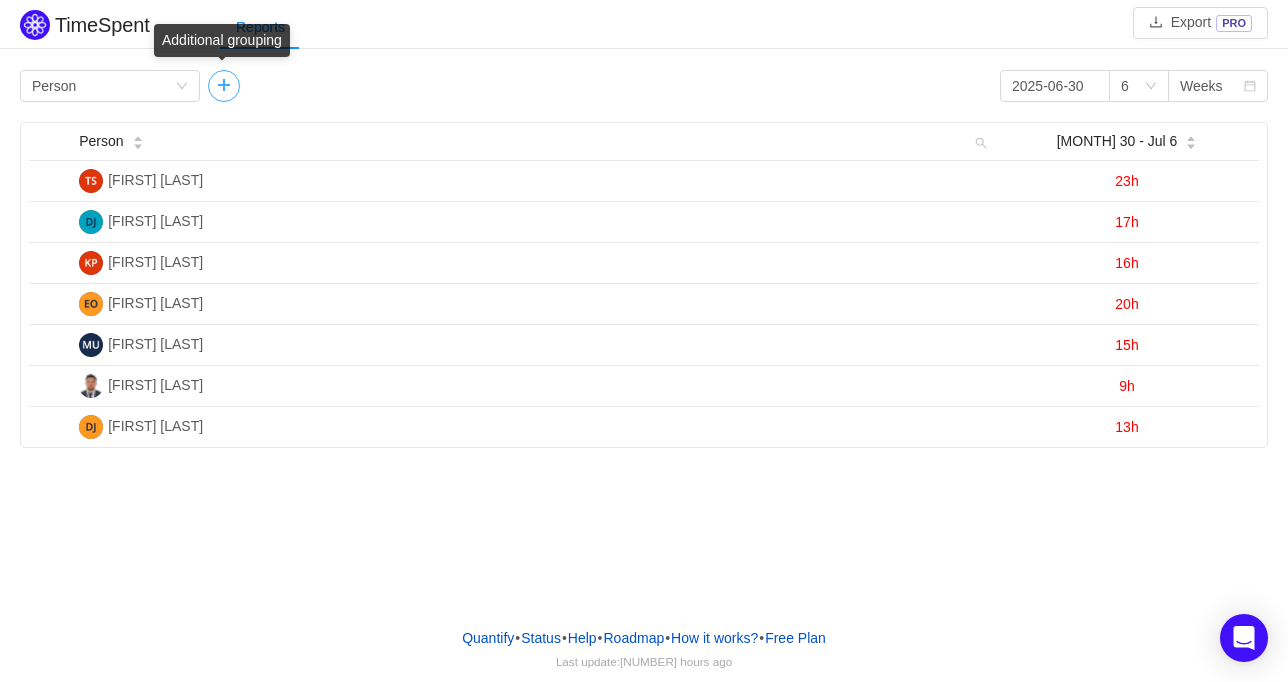 click at bounding box center [224, 86] 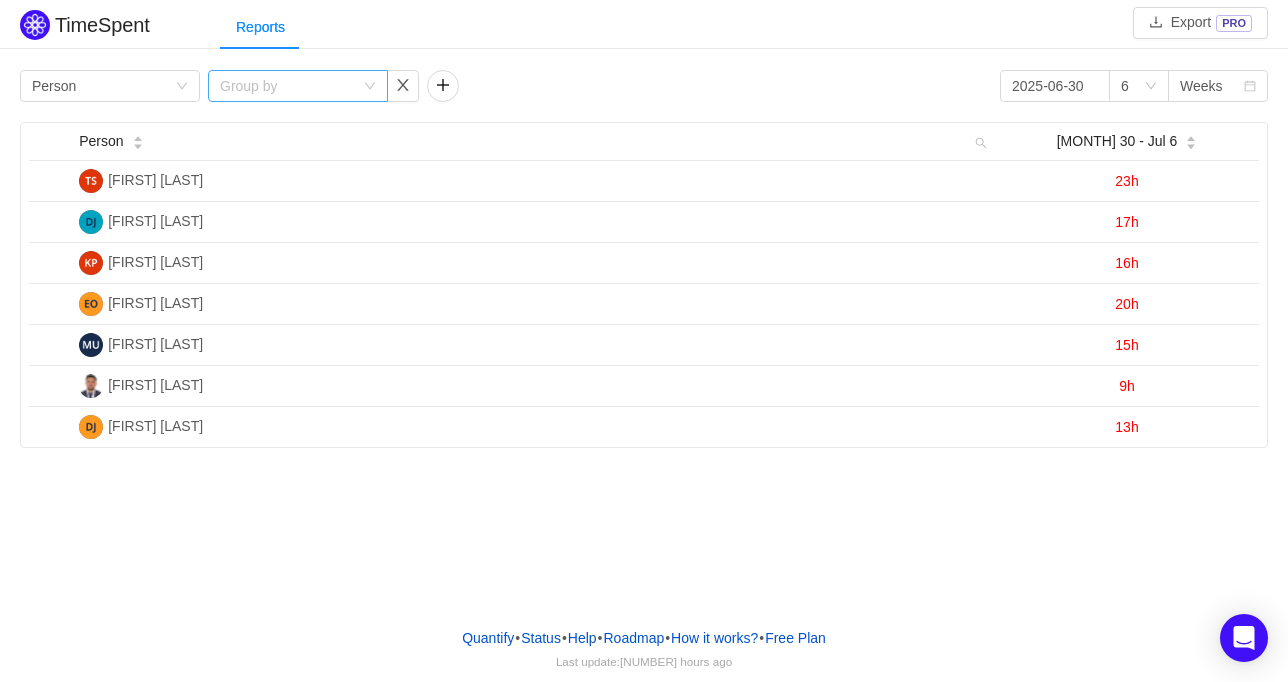 click on "Group by" at bounding box center (0, 0) 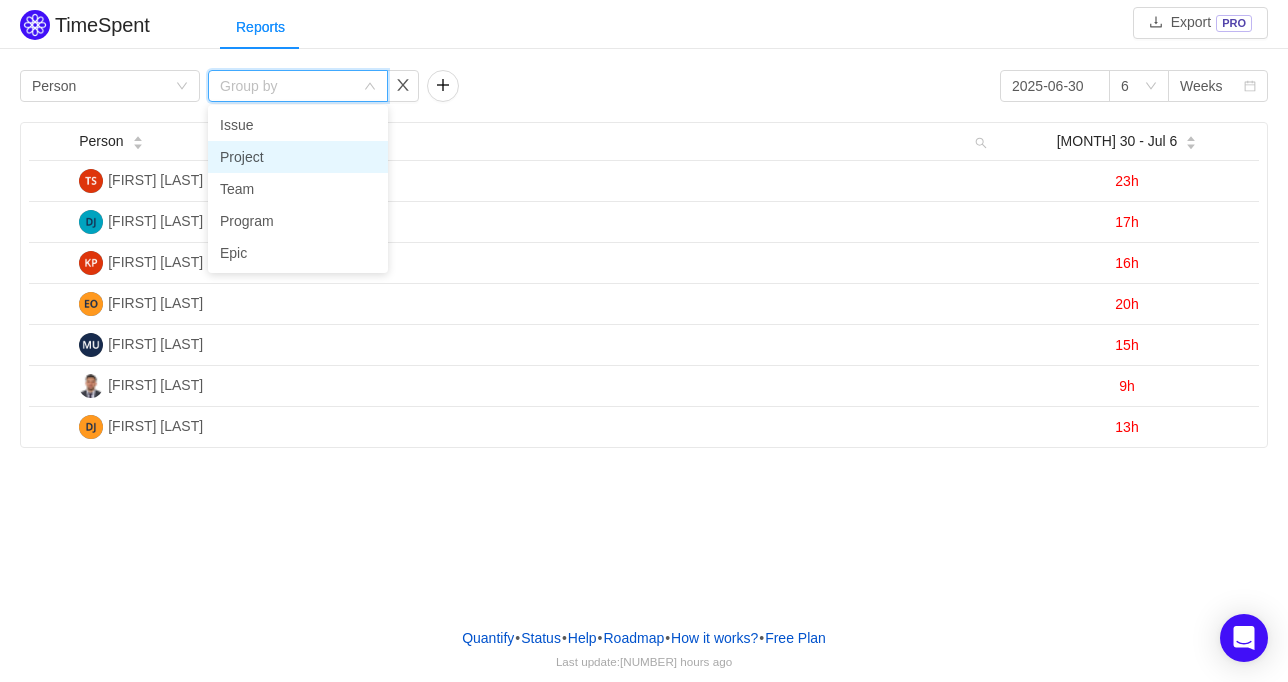 click on "Project" at bounding box center (298, 157) 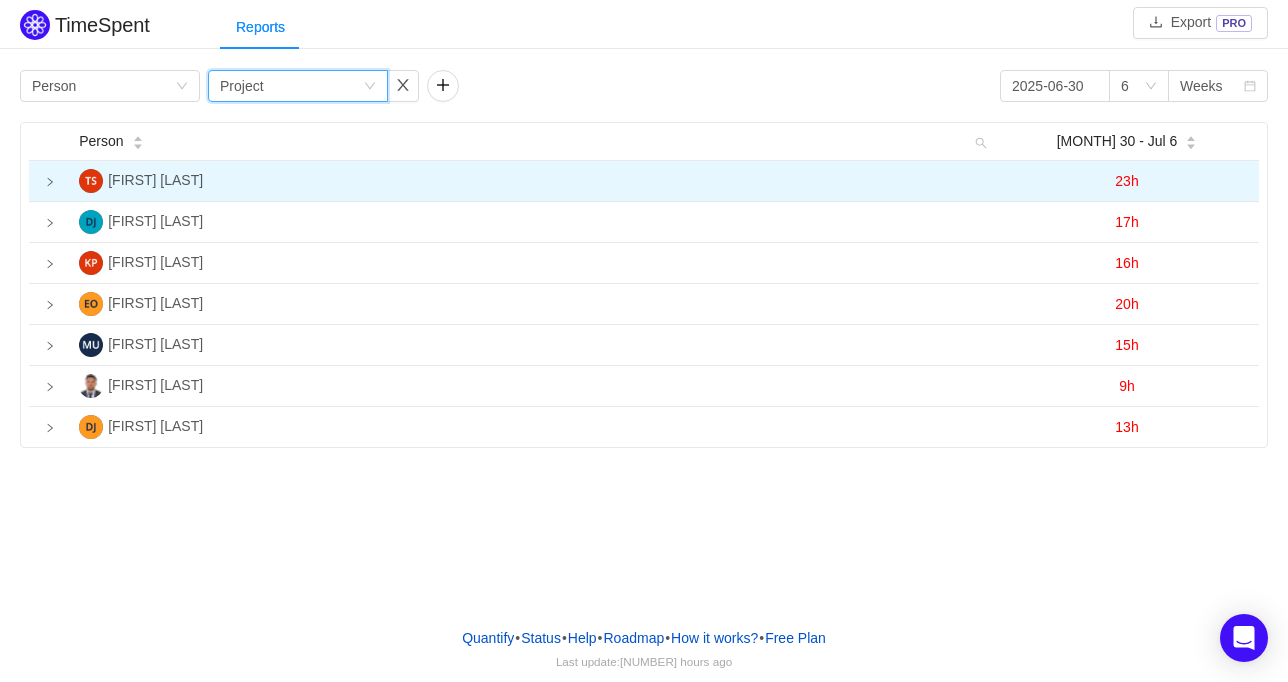 click at bounding box center (50, 182) 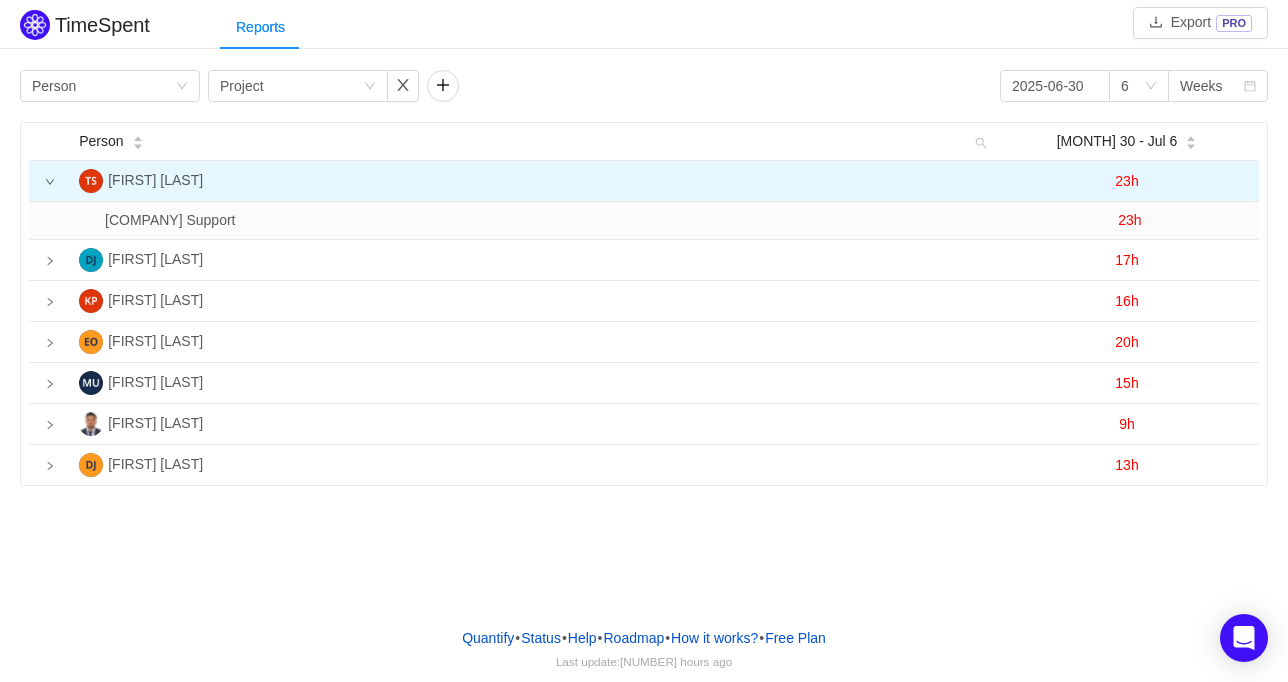 click at bounding box center [50, 181] 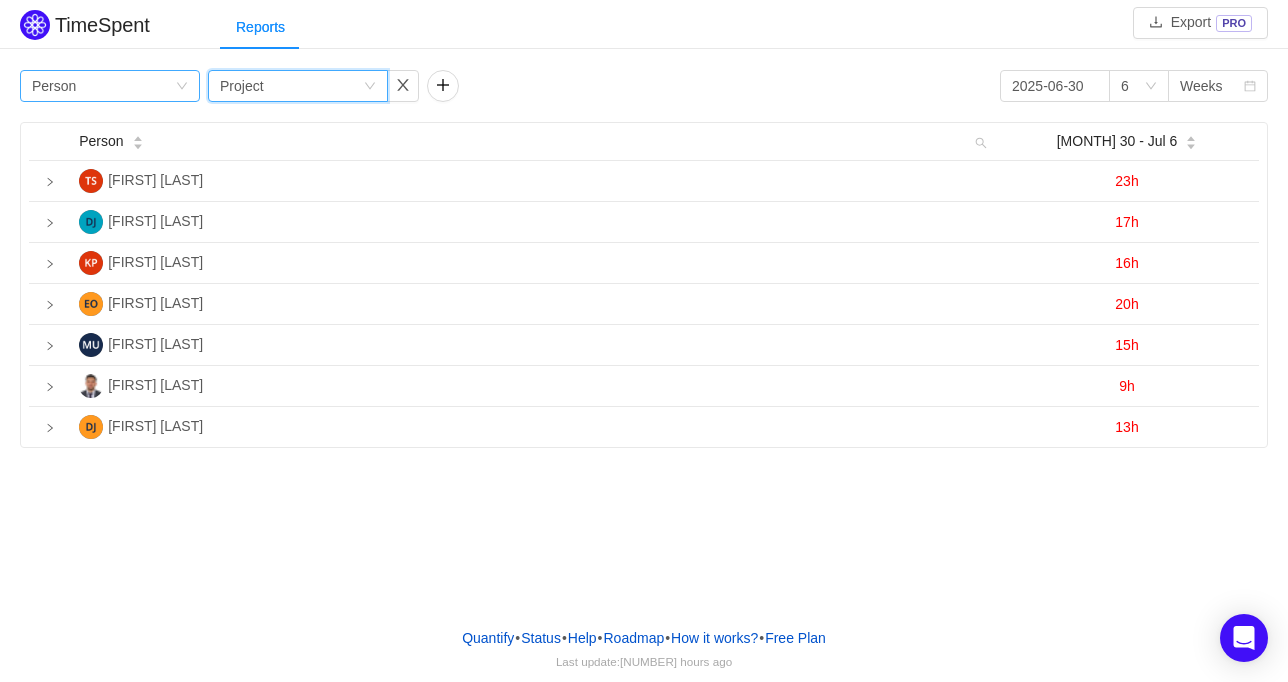 drag, startPoint x: 280, startPoint y: 86, endPoint x: 35, endPoint y: 79, distance: 245.09998 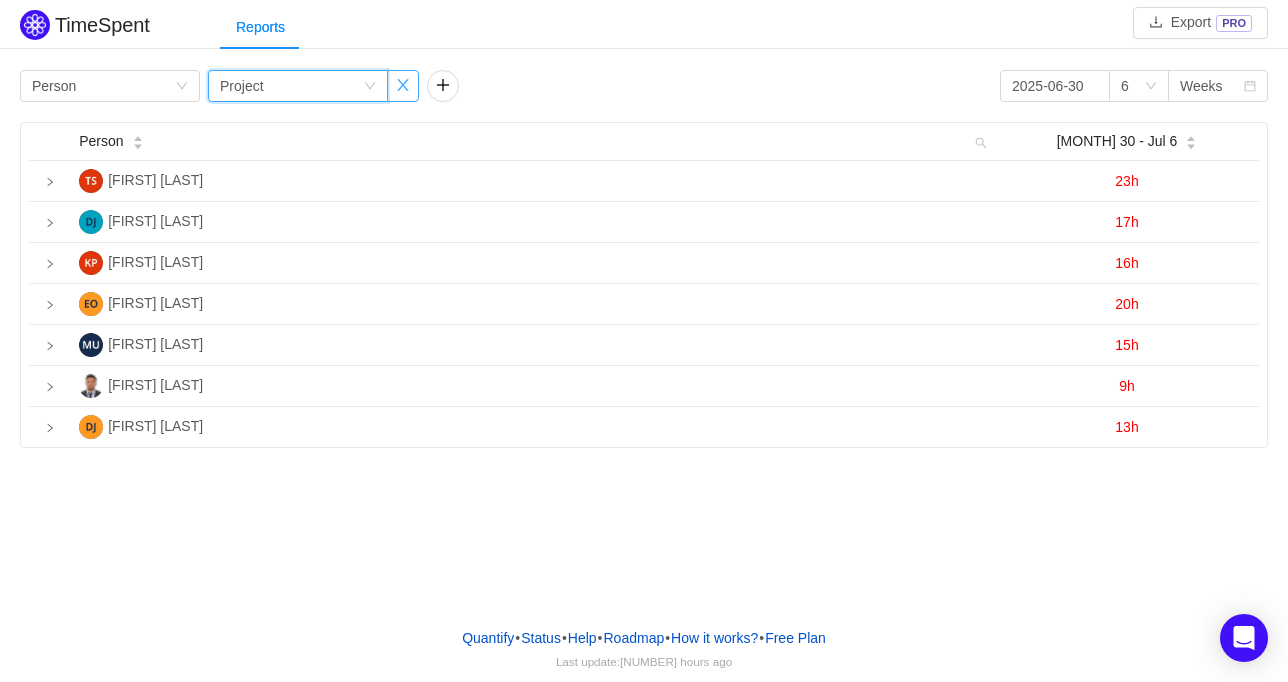 click at bounding box center [403, 86] 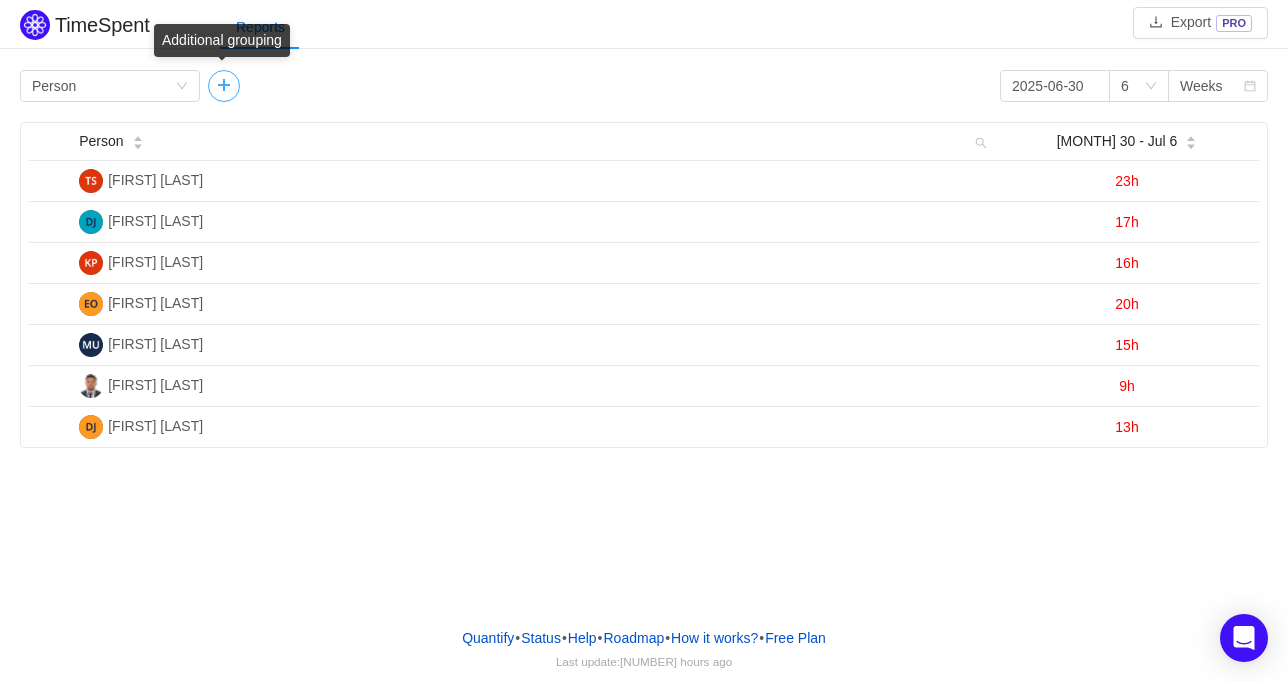 click at bounding box center [224, 86] 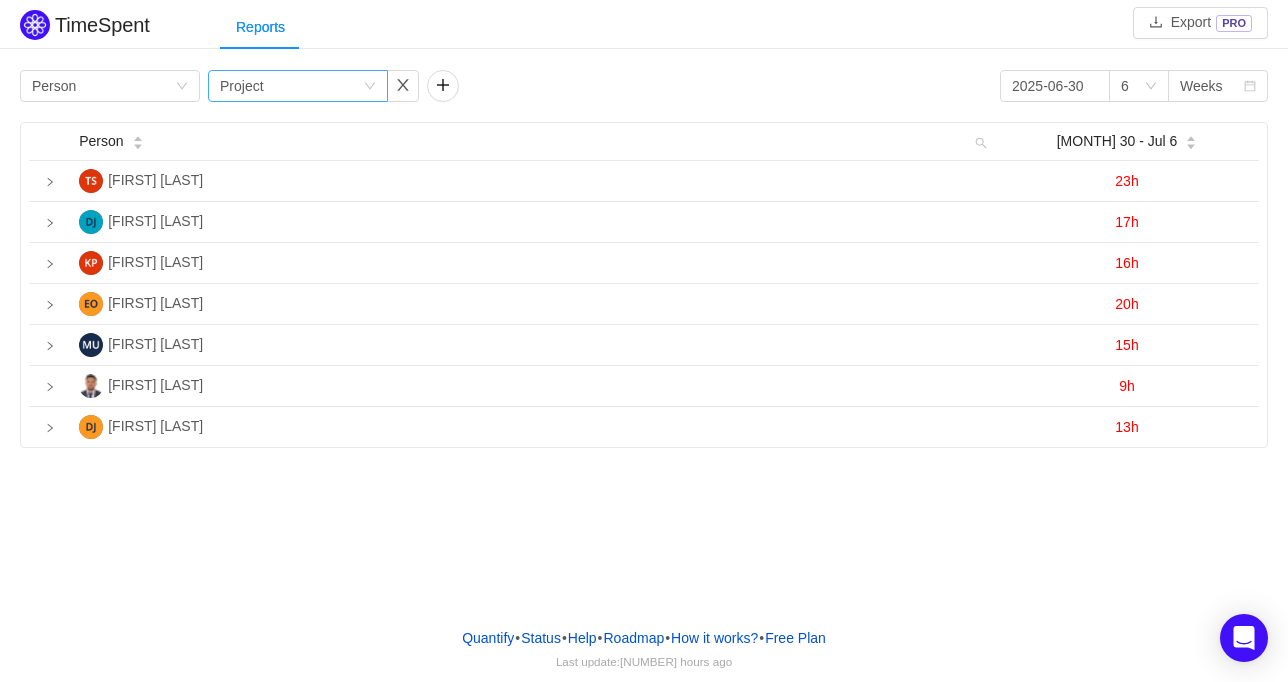 click on "Group by  Project" at bounding box center (103, 86) 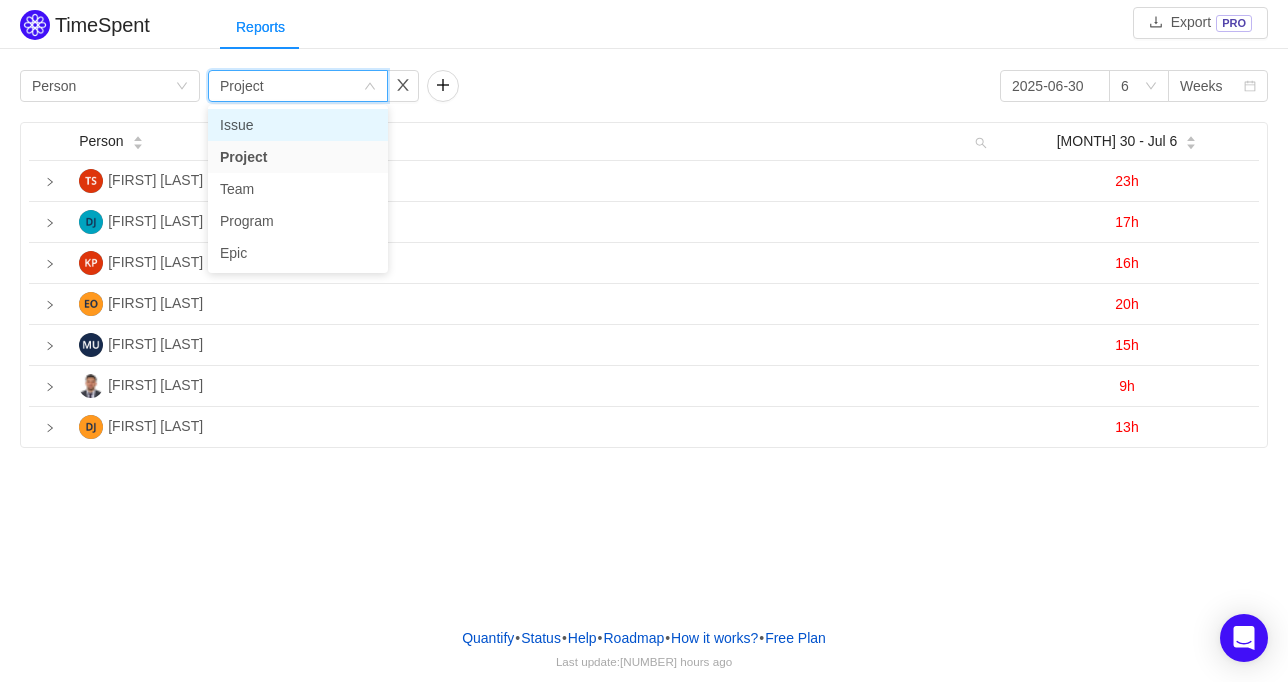 click on "Issue" at bounding box center [298, 125] 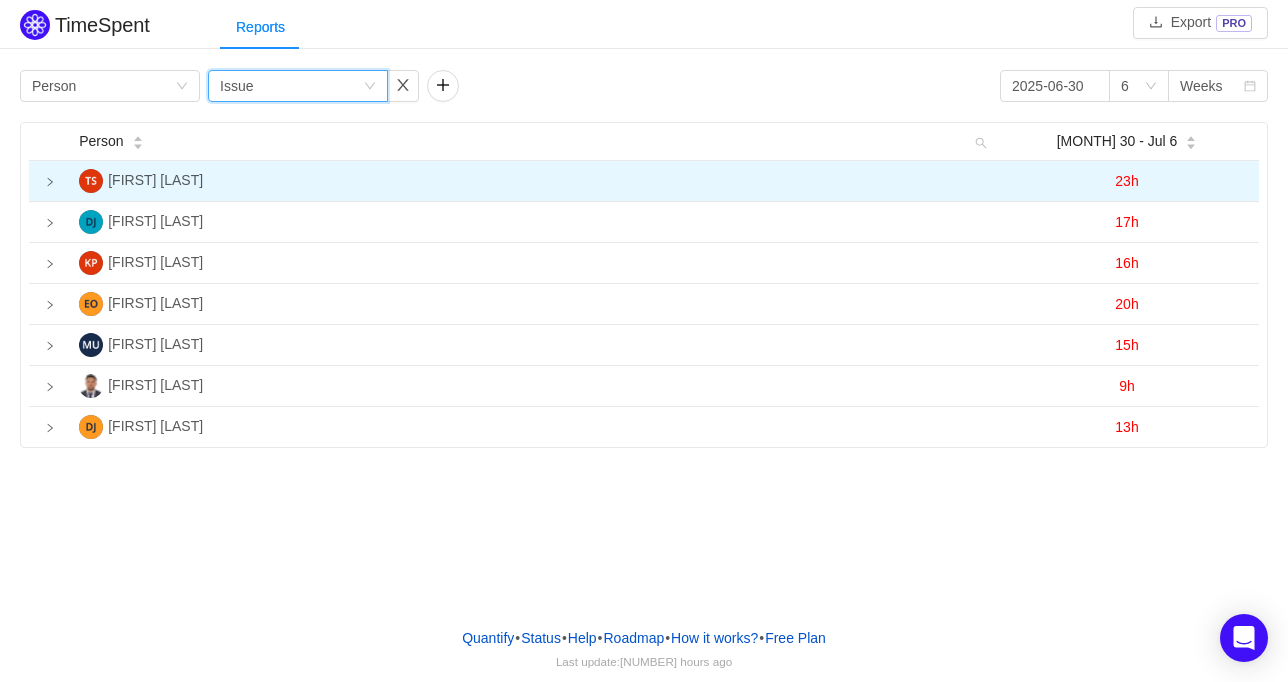 click at bounding box center (50, 182) 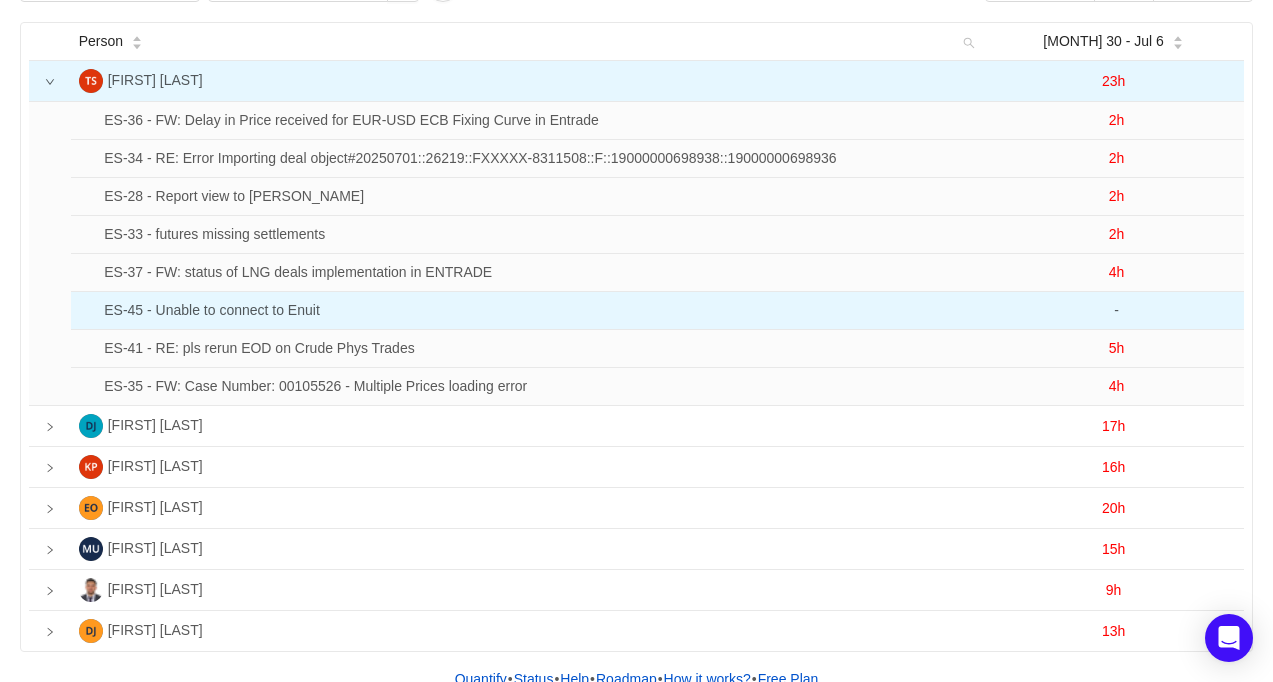 scroll, scrollTop: 0, scrollLeft: 0, axis: both 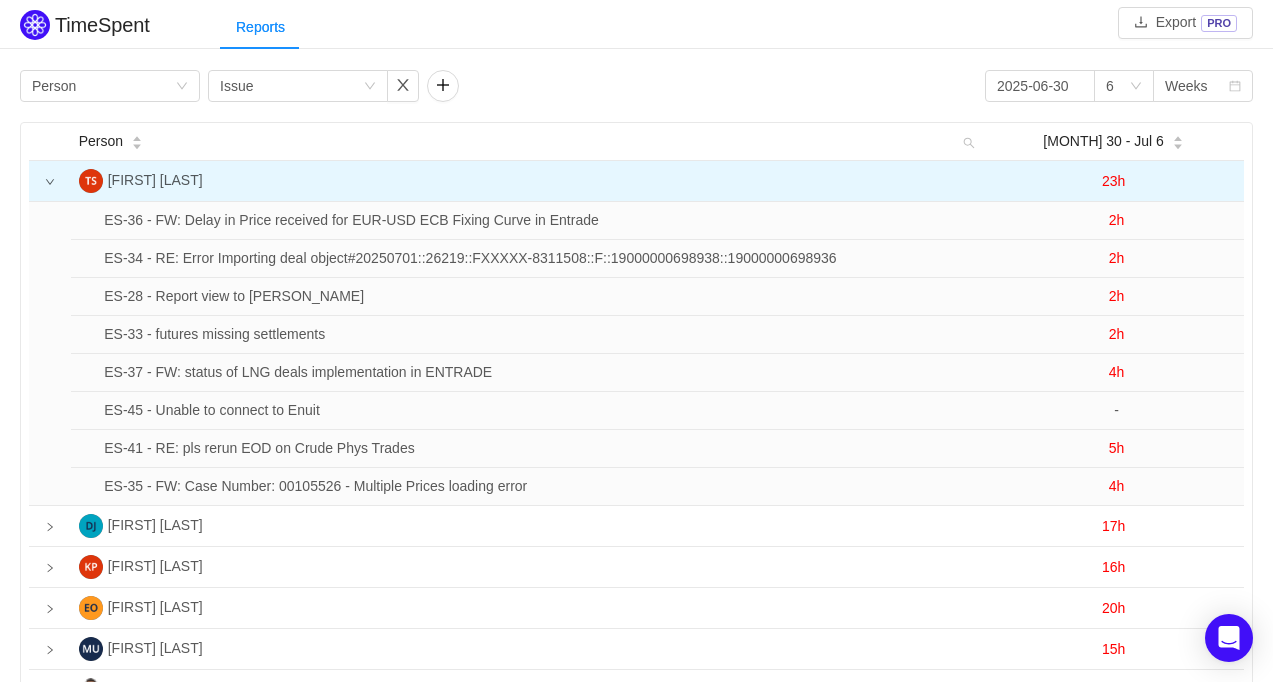 click on "Group by Person Group by Issue 2025-06-30 6 Weeks" at bounding box center (636, 86) 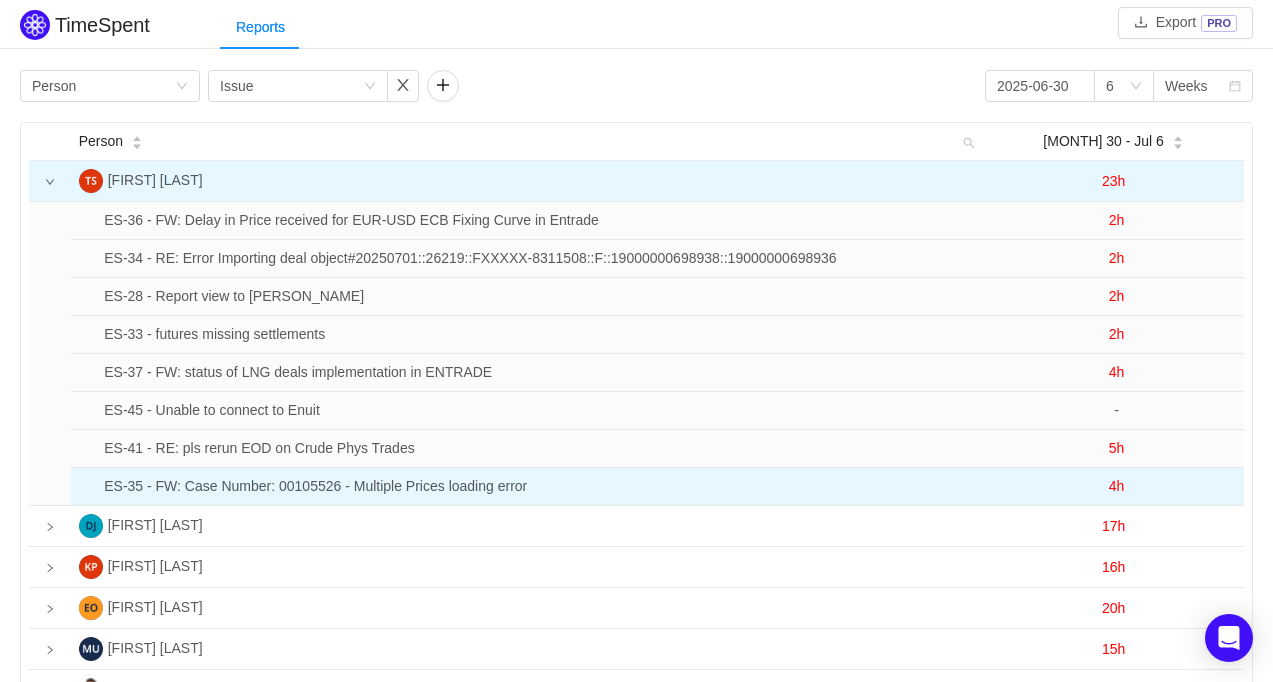 click on "ES-35 - FW: Case Number: 00105526 - Multiple Prices loading error" at bounding box center (542, 221) 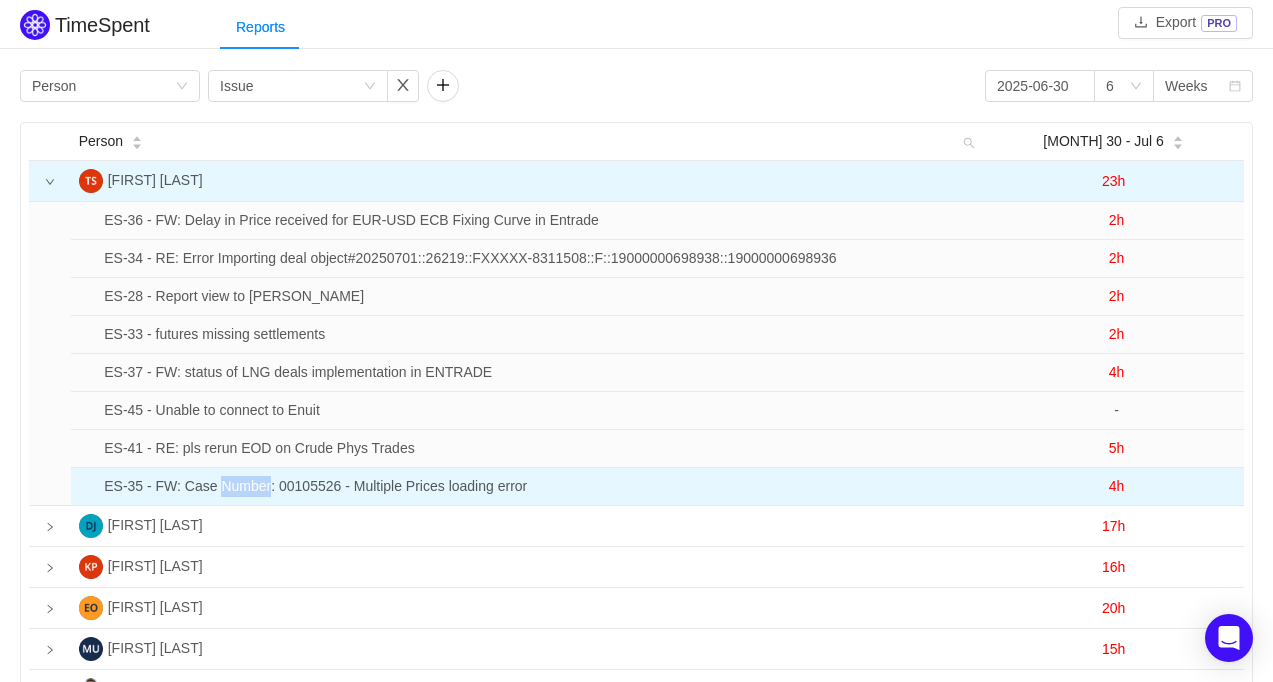 click on "ES-35 - FW: Case Number: 00105526 - Multiple Prices loading error" at bounding box center [542, 221] 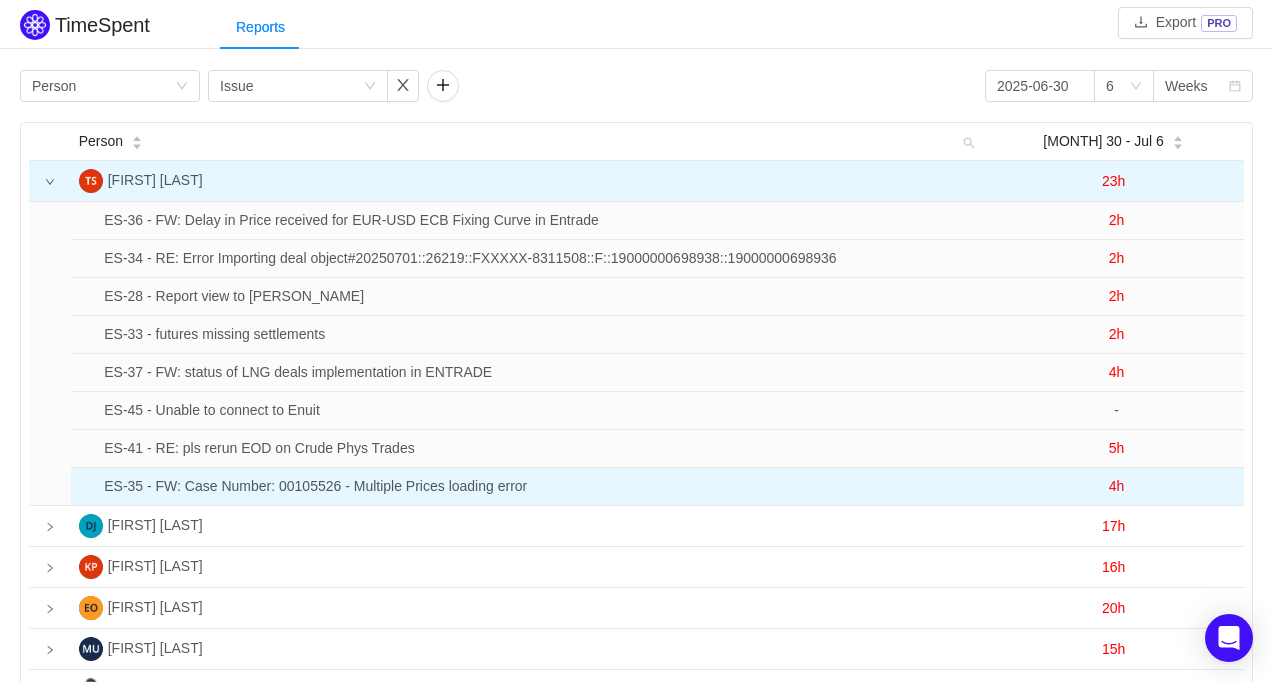 click on "ES-35 - FW: Case Number: 00105526 - Multiple Prices loading error" at bounding box center (542, 221) 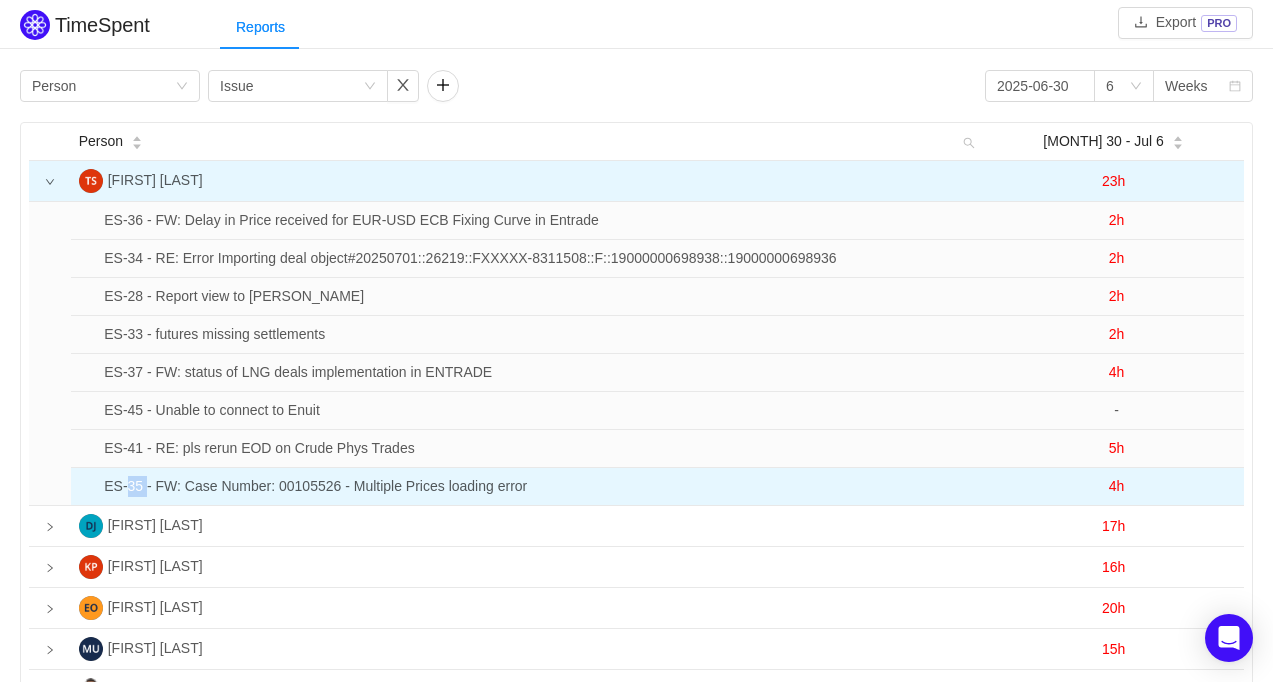 click on "ES-35 - FW: Case Number: 00105526 - Multiple Prices loading error" at bounding box center [542, 221] 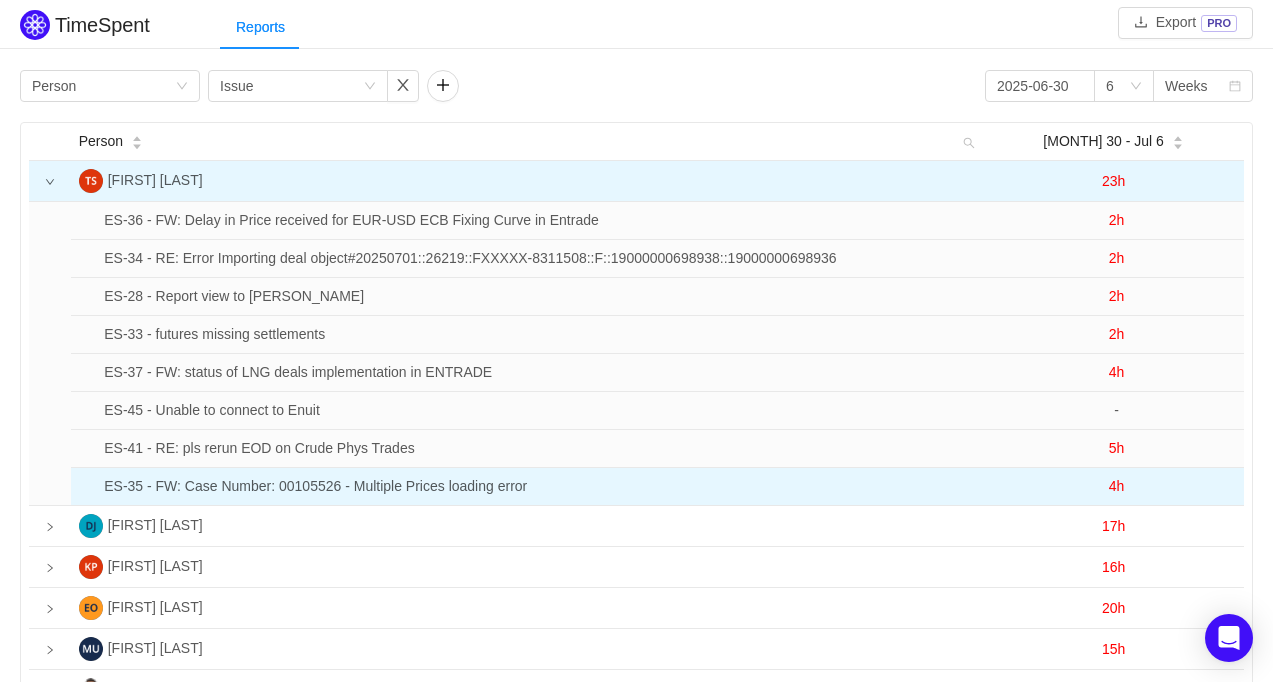 click on "ES-35 - FW: Case Number: 00105526 - Multiple Prices loading error" at bounding box center [542, 221] 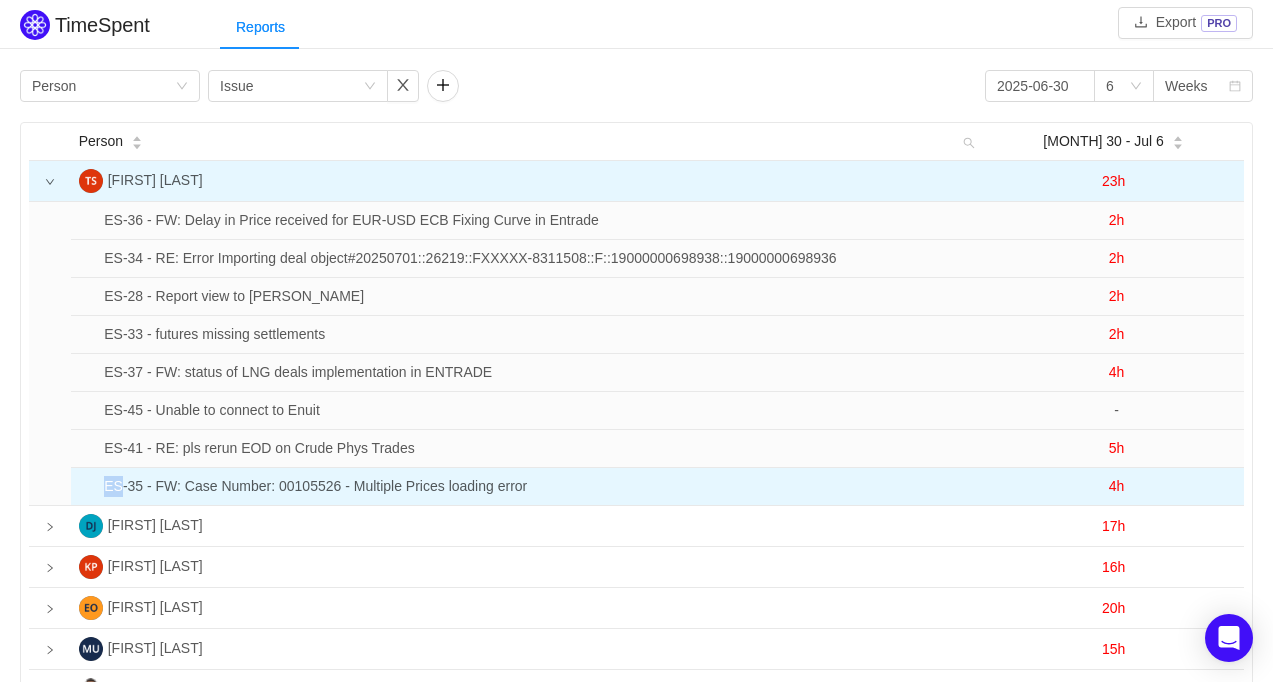 click on "ES-35 - FW: Case Number: 00105526 - Multiple Prices loading error" at bounding box center (542, 221) 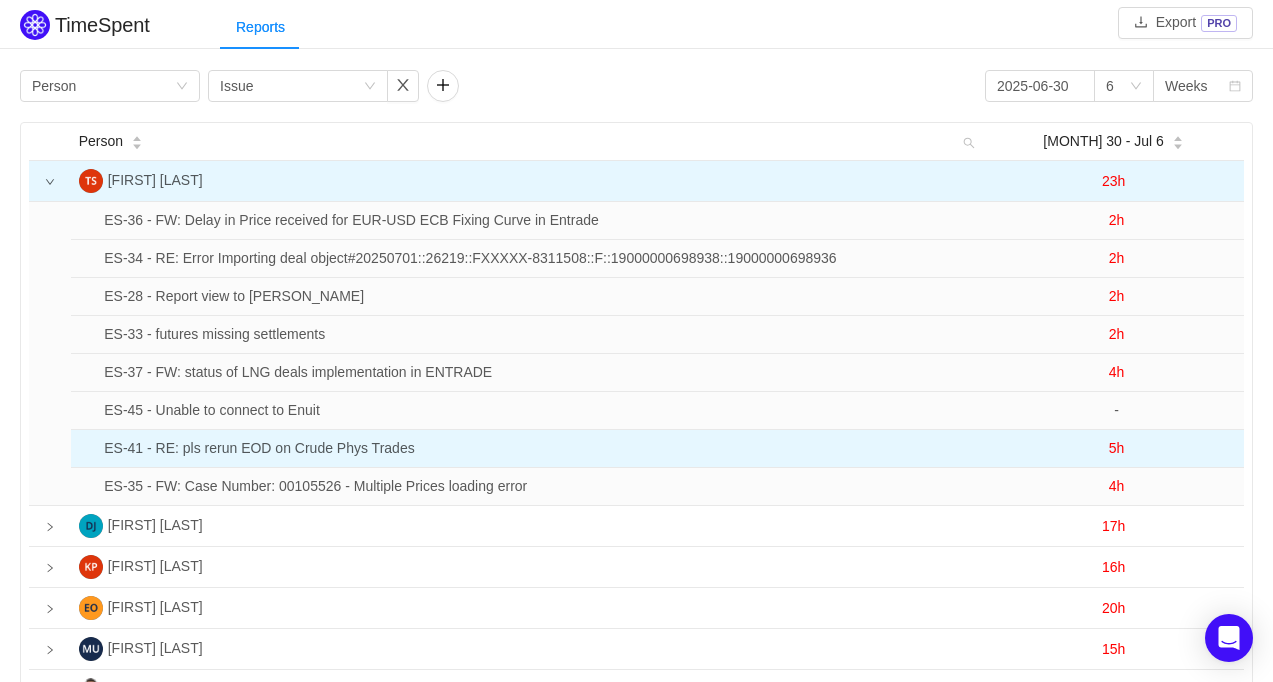click on "ES-41 - RE: pls rerun EOD on Crude Phys Trades" at bounding box center (542, 221) 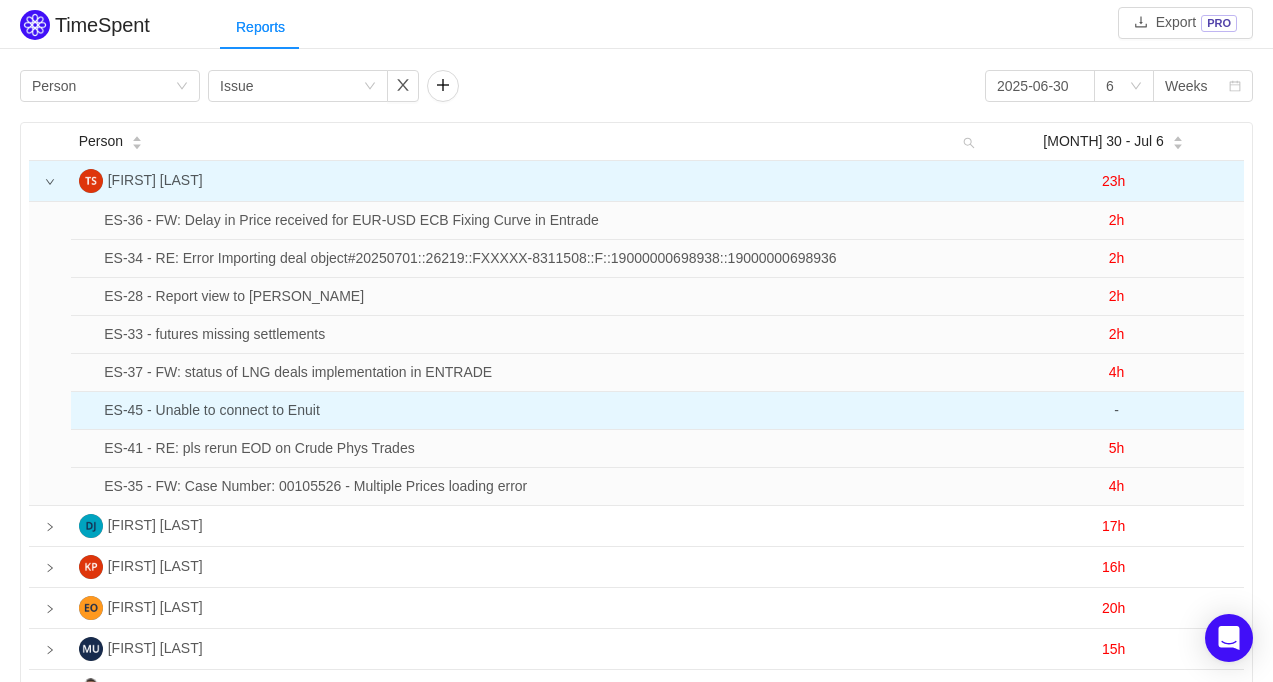 click on "ES-45 - Unable to connect to Enuit" at bounding box center [542, 221] 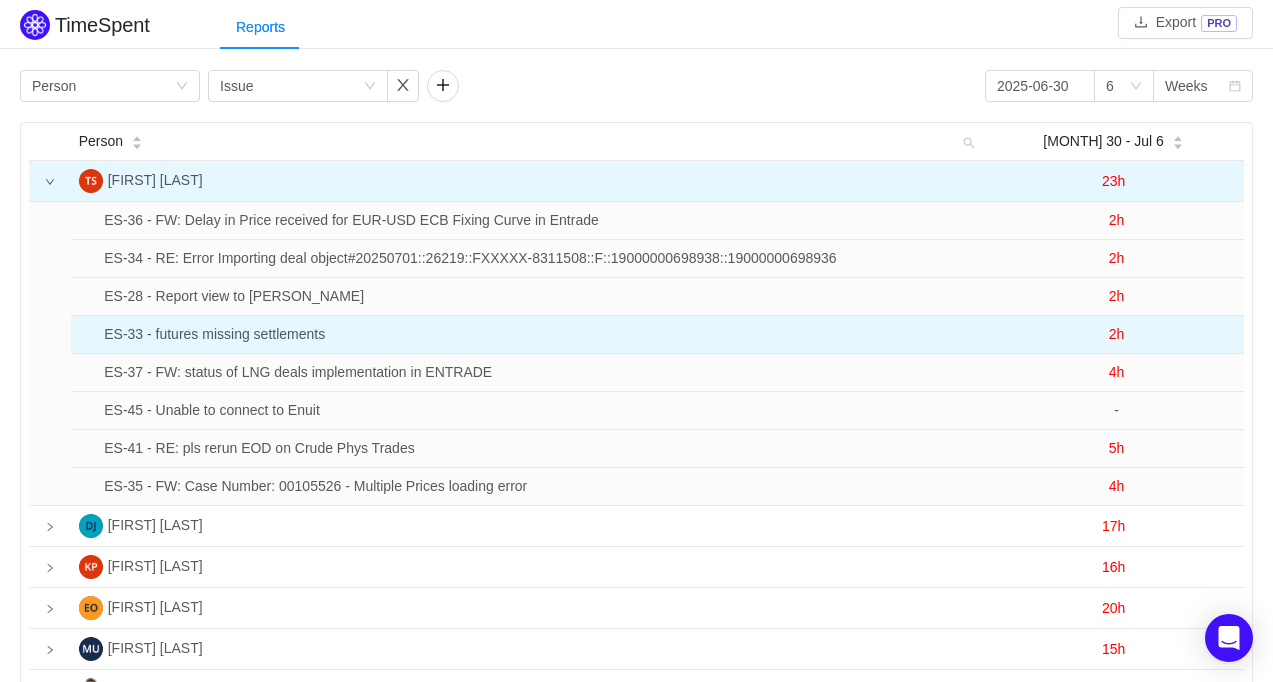 click on "ES-33 - futures missing settlements" at bounding box center [542, 221] 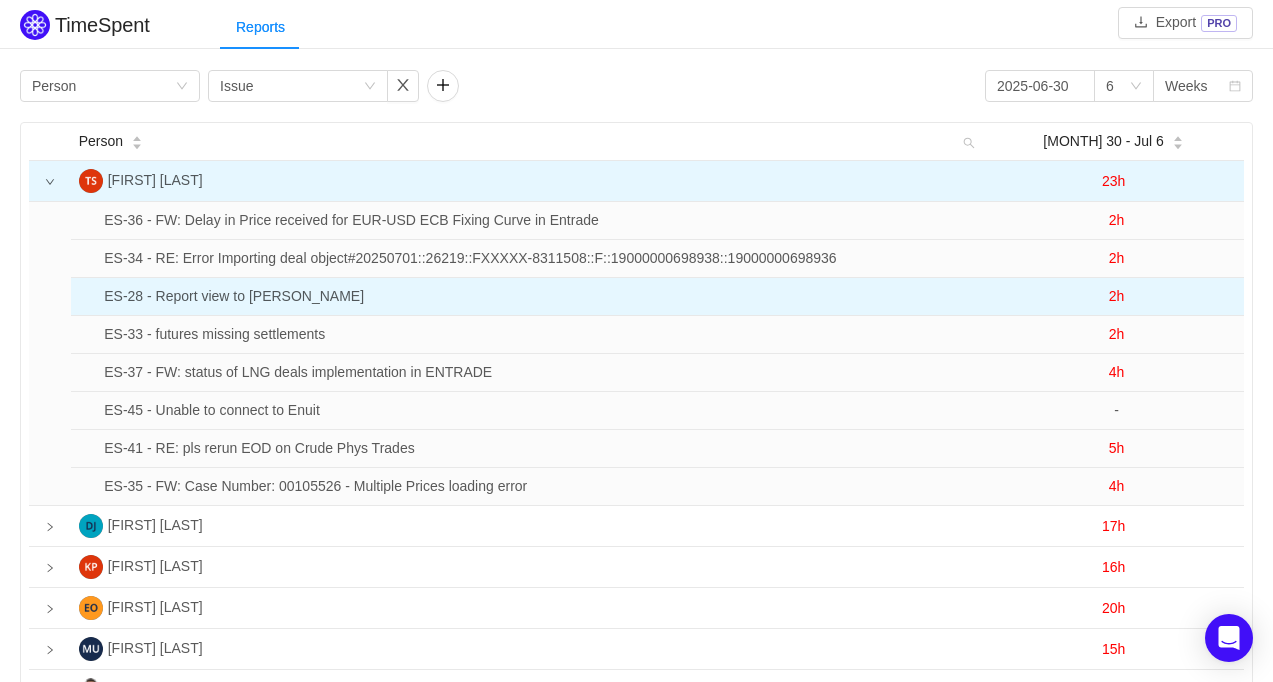 click on "ES-28 - Report view to [PERSON_NAME]" at bounding box center [542, 221] 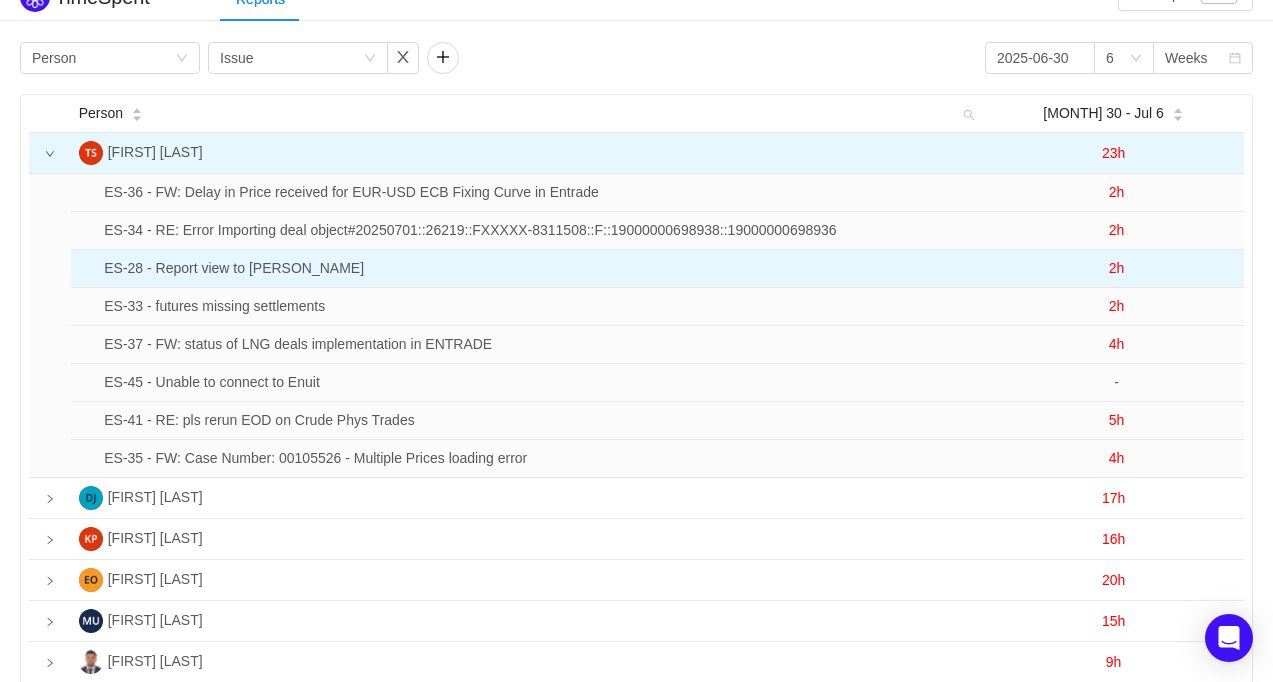 scroll, scrollTop: 0, scrollLeft: 0, axis: both 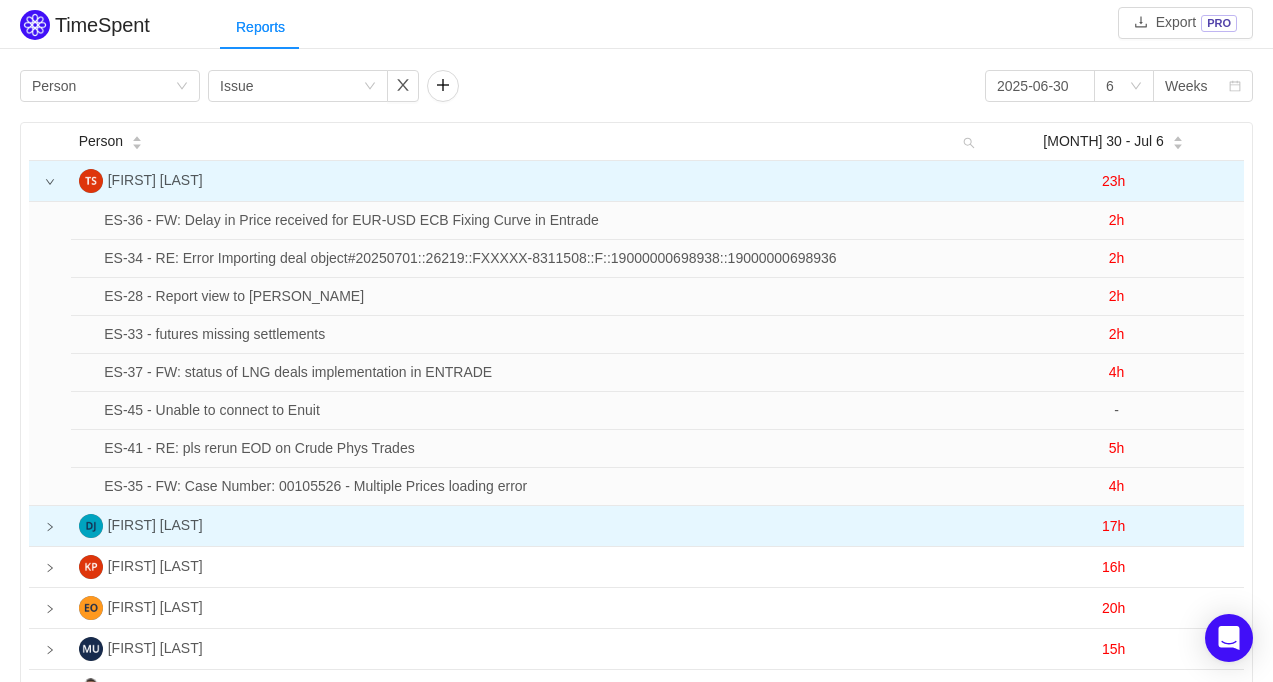 click at bounding box center (50, 181) 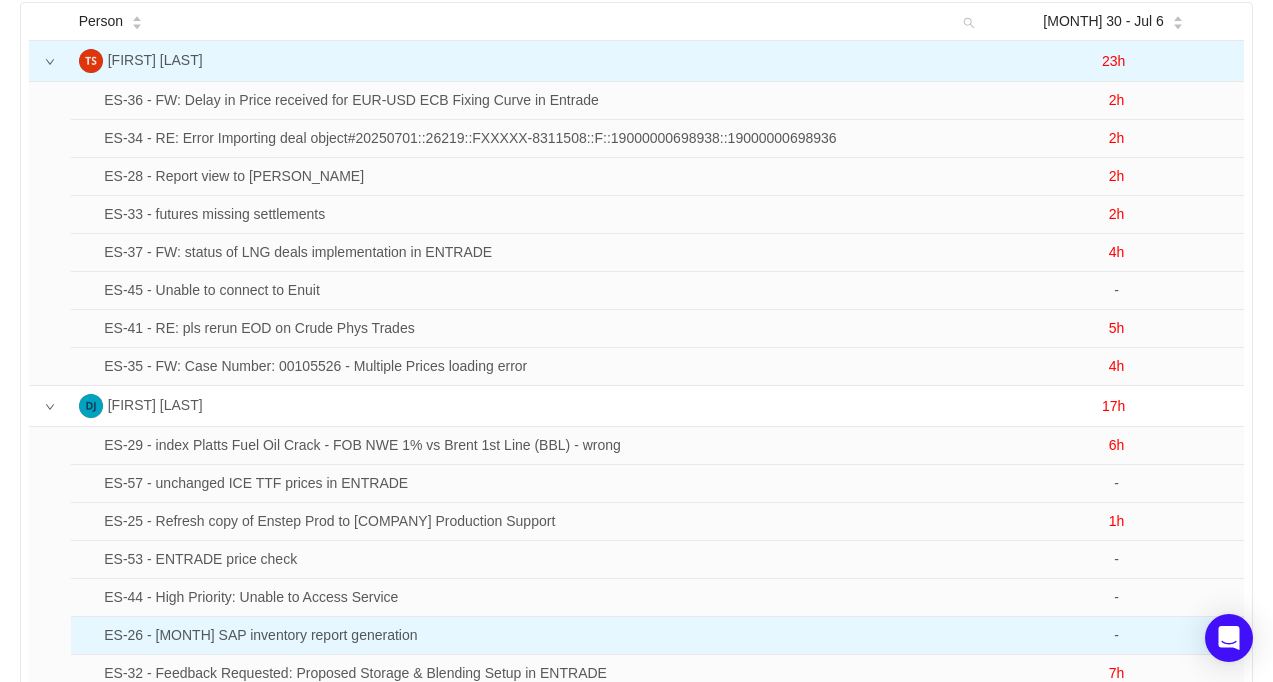 scroll, scrollTop: 0, scrollLeft: 0, axis: both 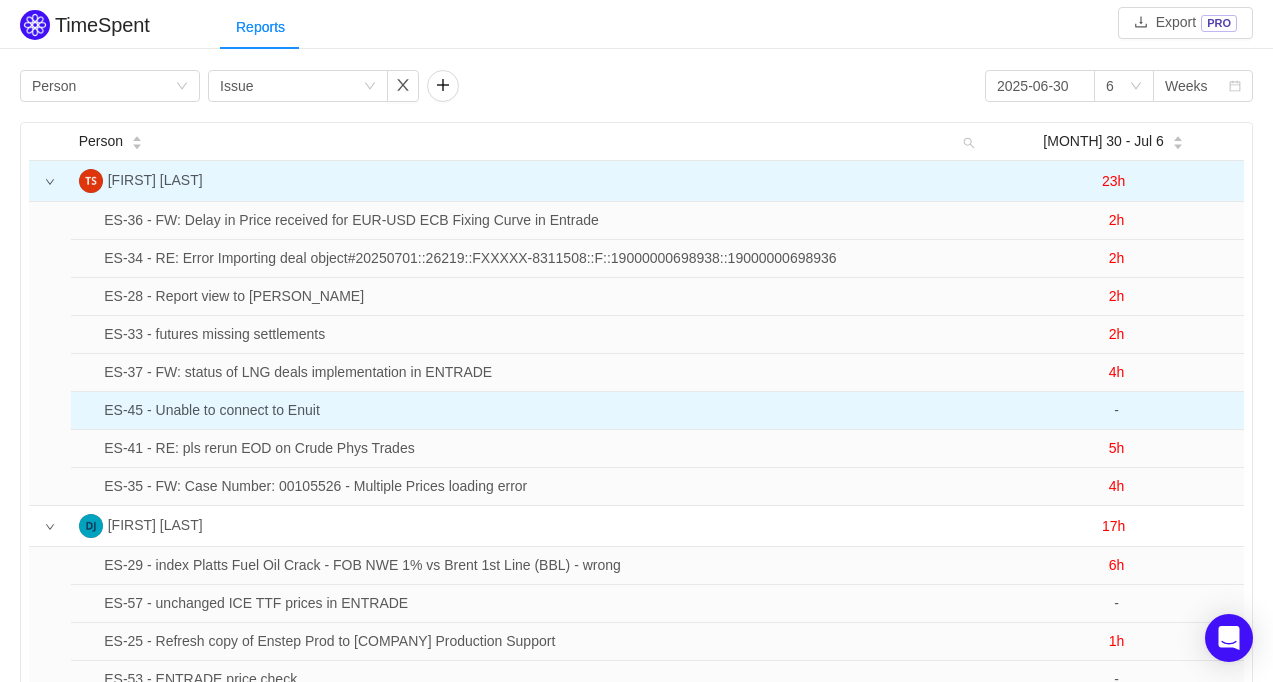click on "ES-45 - Unable to connect to Enuit" at bounding box center (542, 221) 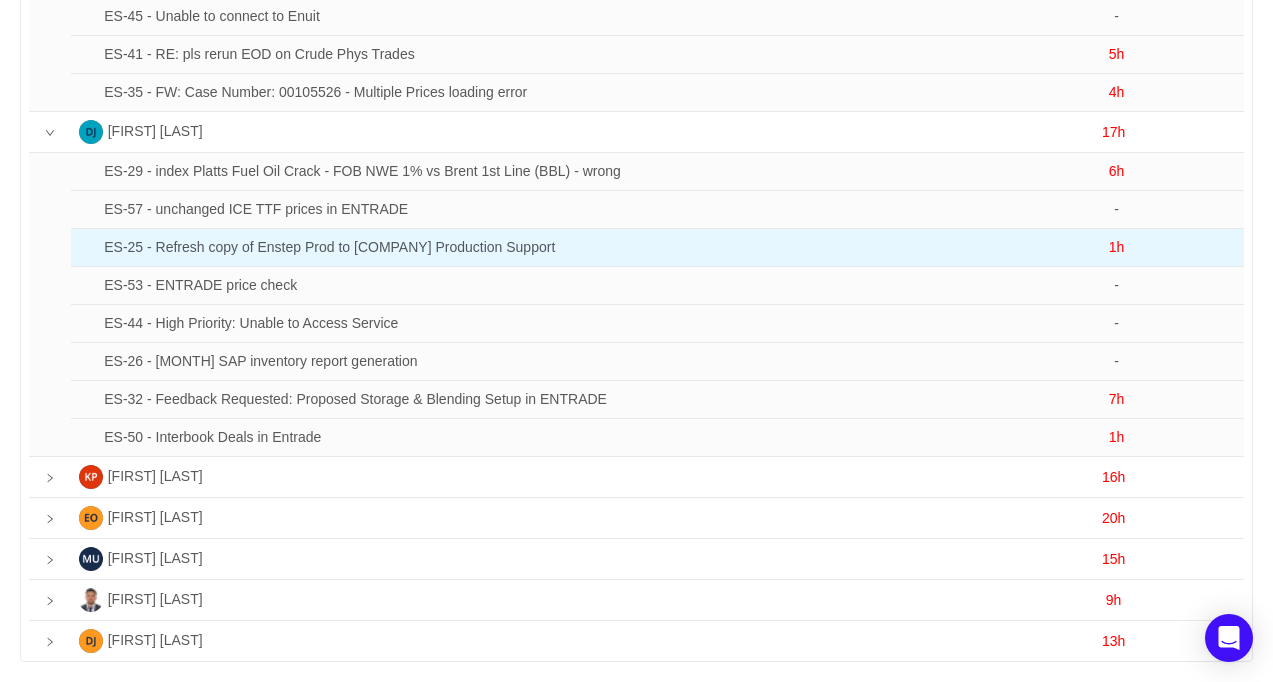 scroll, scrollTop: 443, scrollLeft: 0, axis: vertical 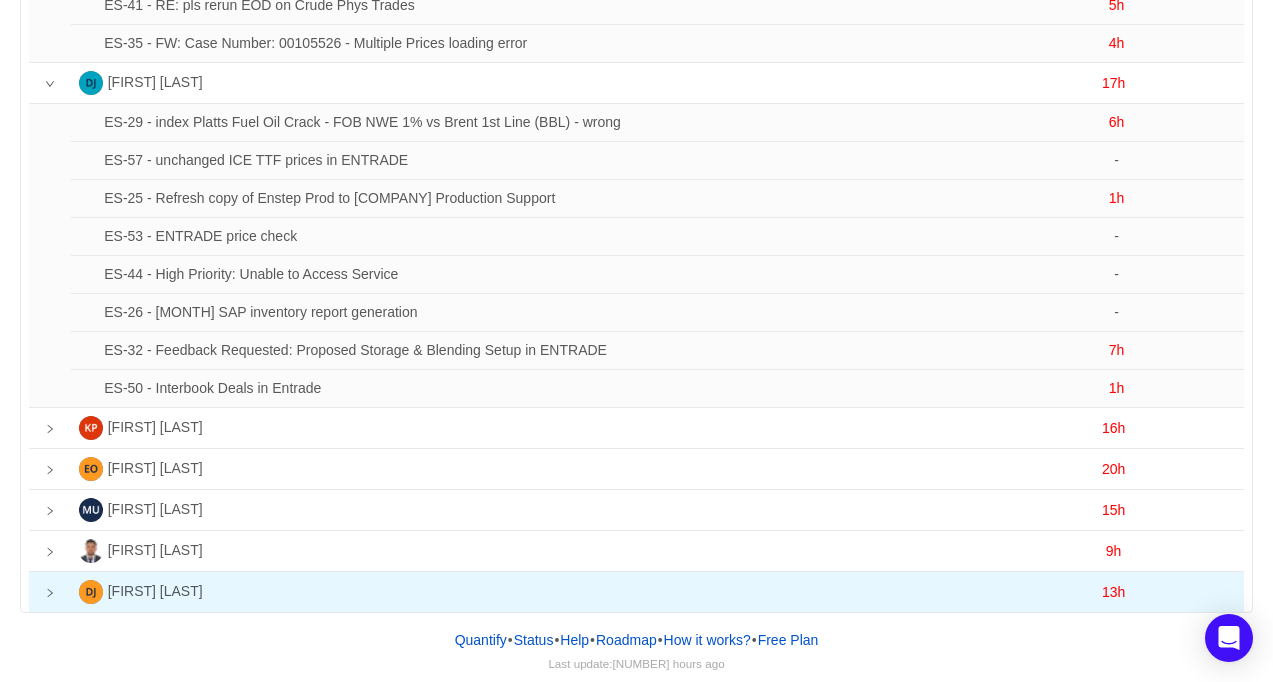 click at bounding box center (0, 0) 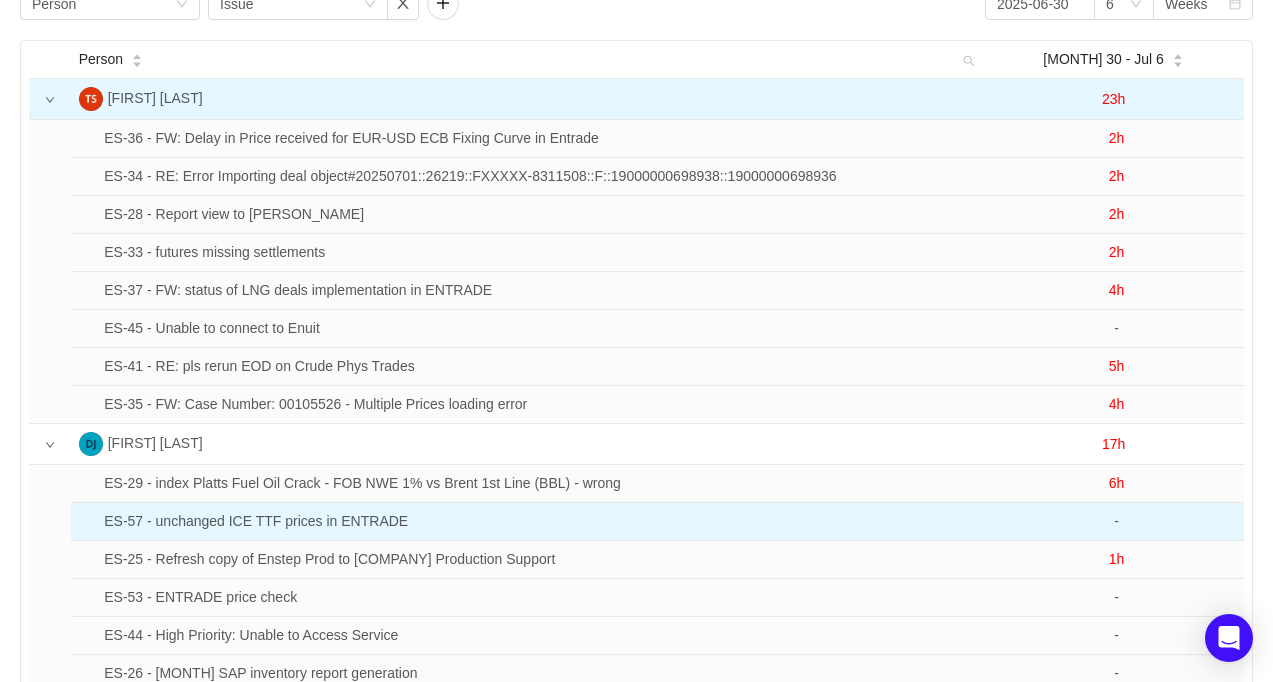 scroll, scrollTop: 0, scrollLeft: 0, axis: both 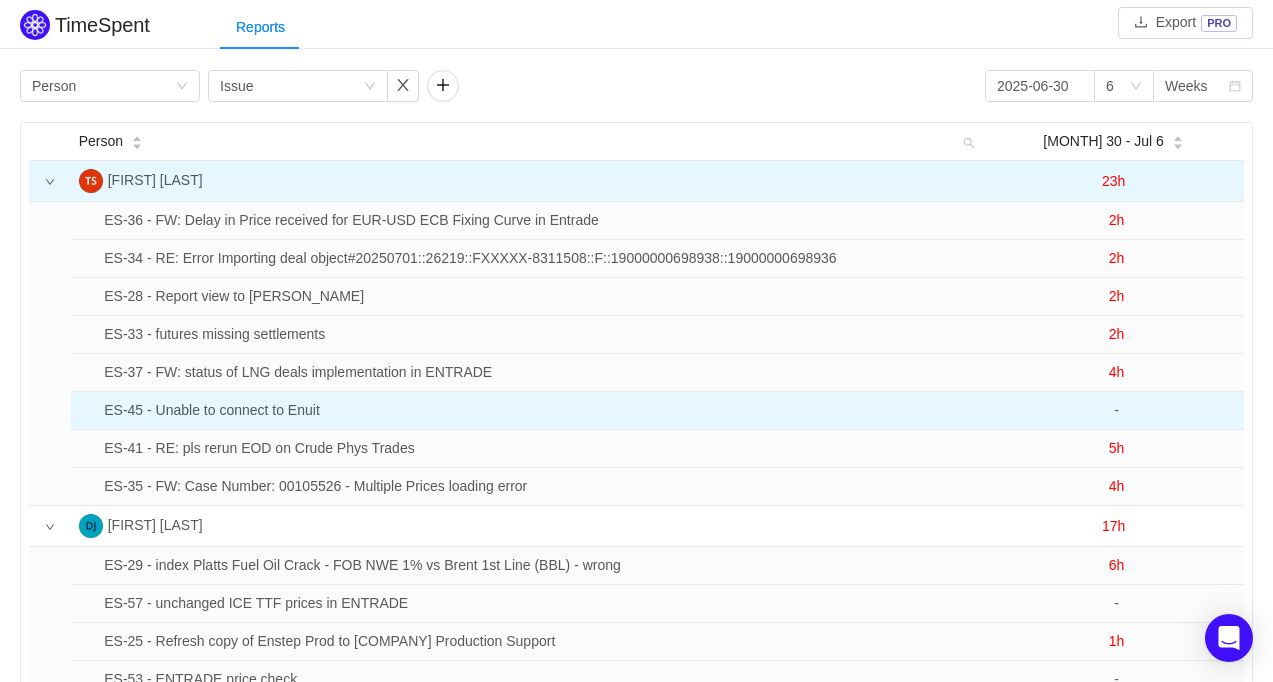click on "ES-45 - Unable to connect to Enuit" at bounding box center (542, 221) 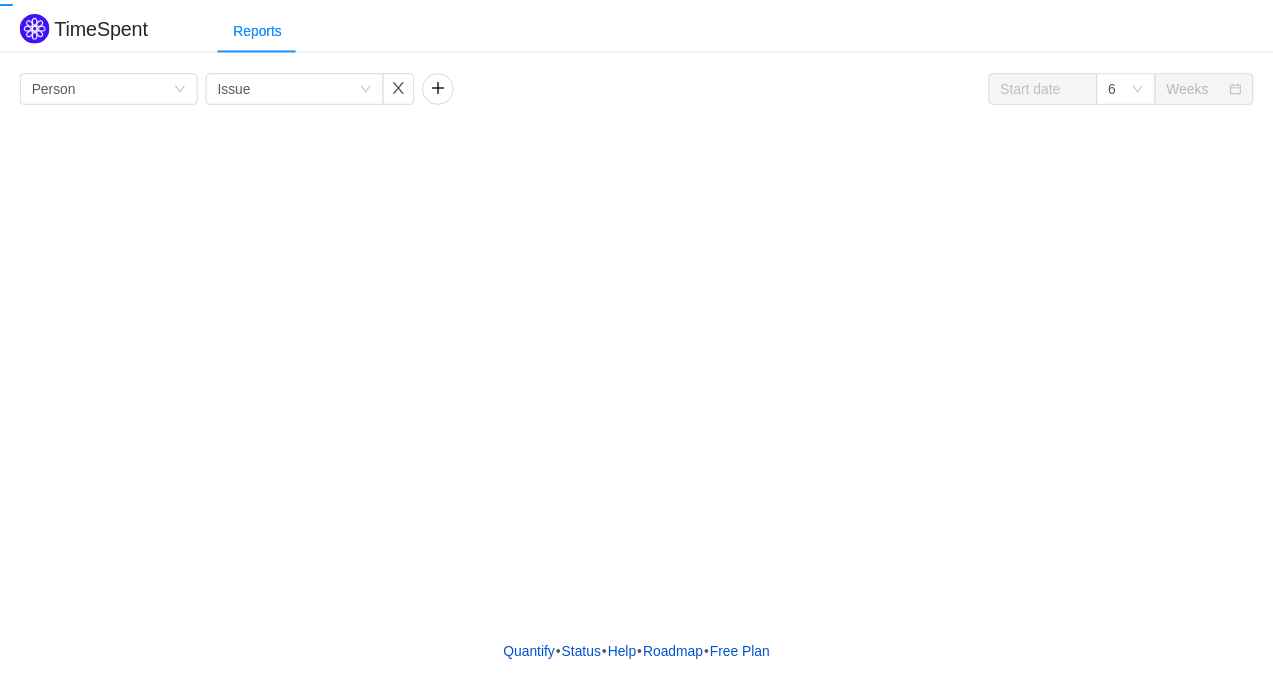 scroll, scrollTop: 0, scrollLeft: 0, axis: both 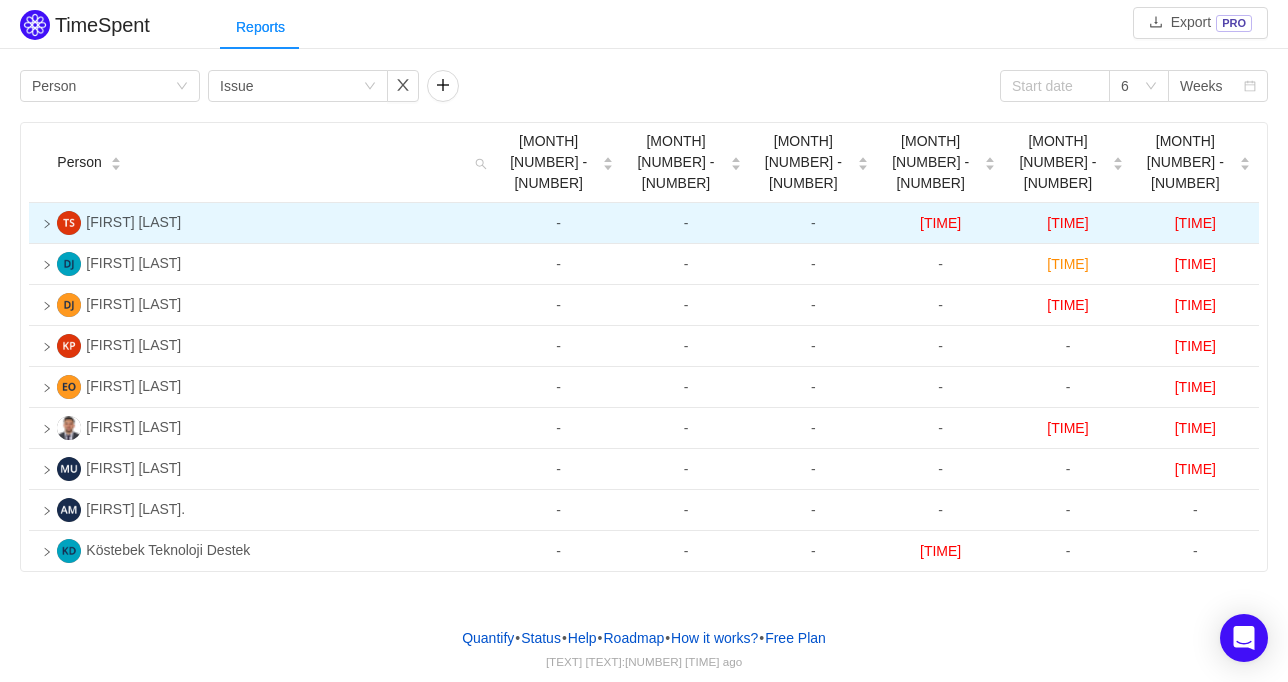 click at bounding box center (39, 223) 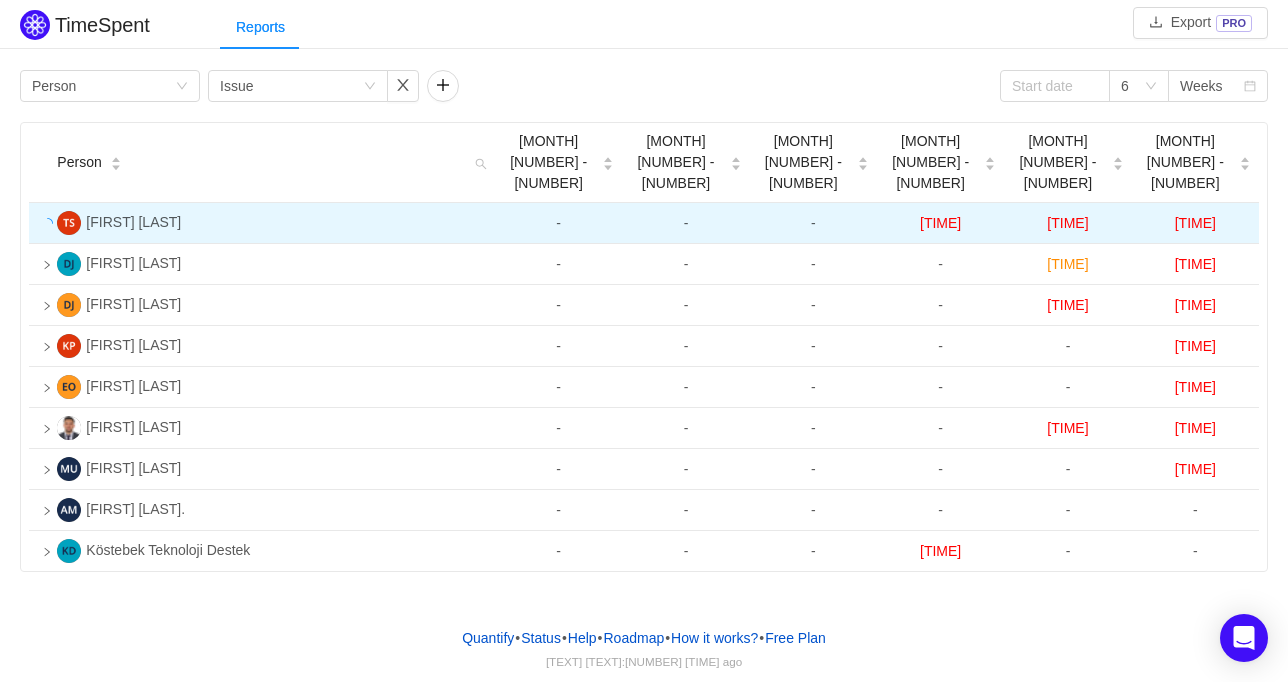 click at bounding box center (47, 223) 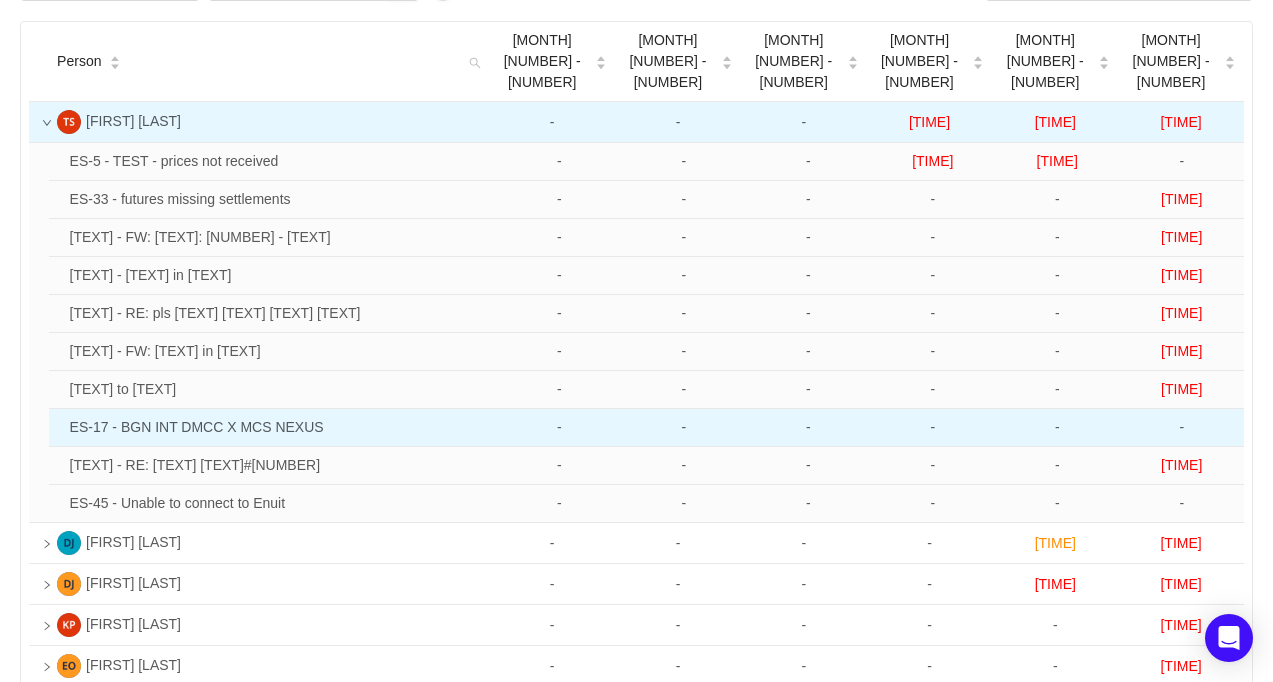 scroll, scrollTop: 200, scrollLeft: 0, axis: vertical 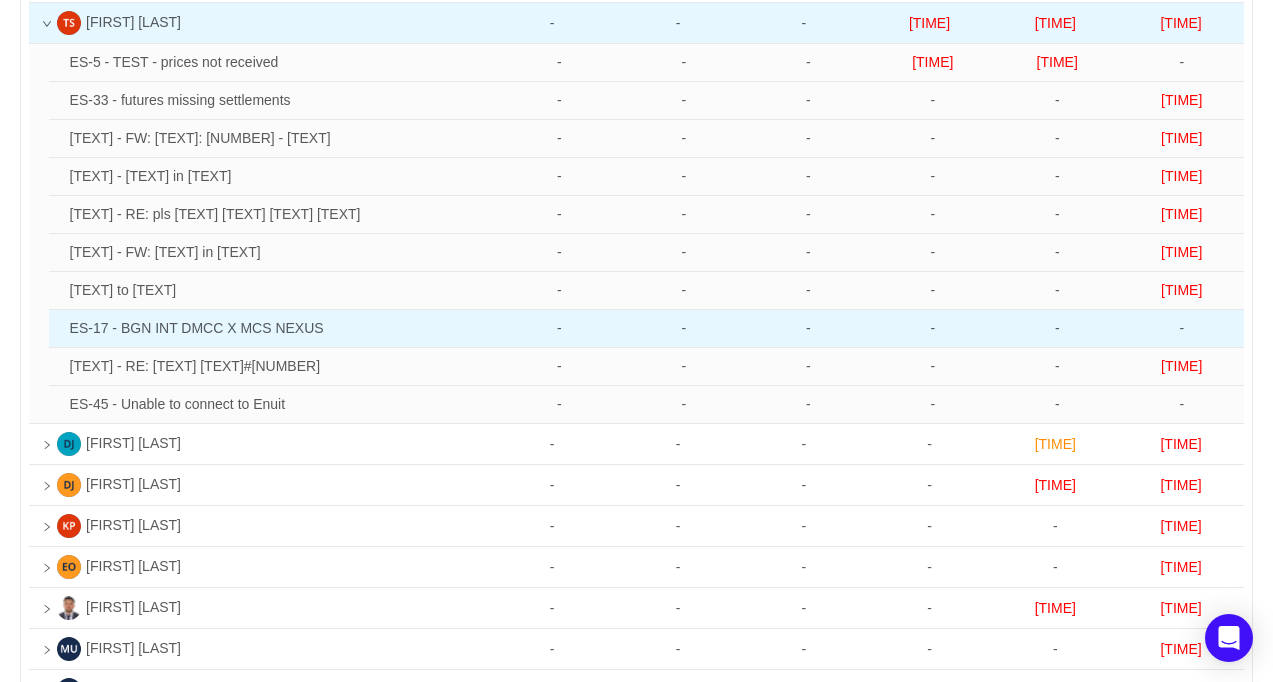 click on "ES-17 - BGN INT DMCC X MCS NEXUS" at bounding box center [280, 63] 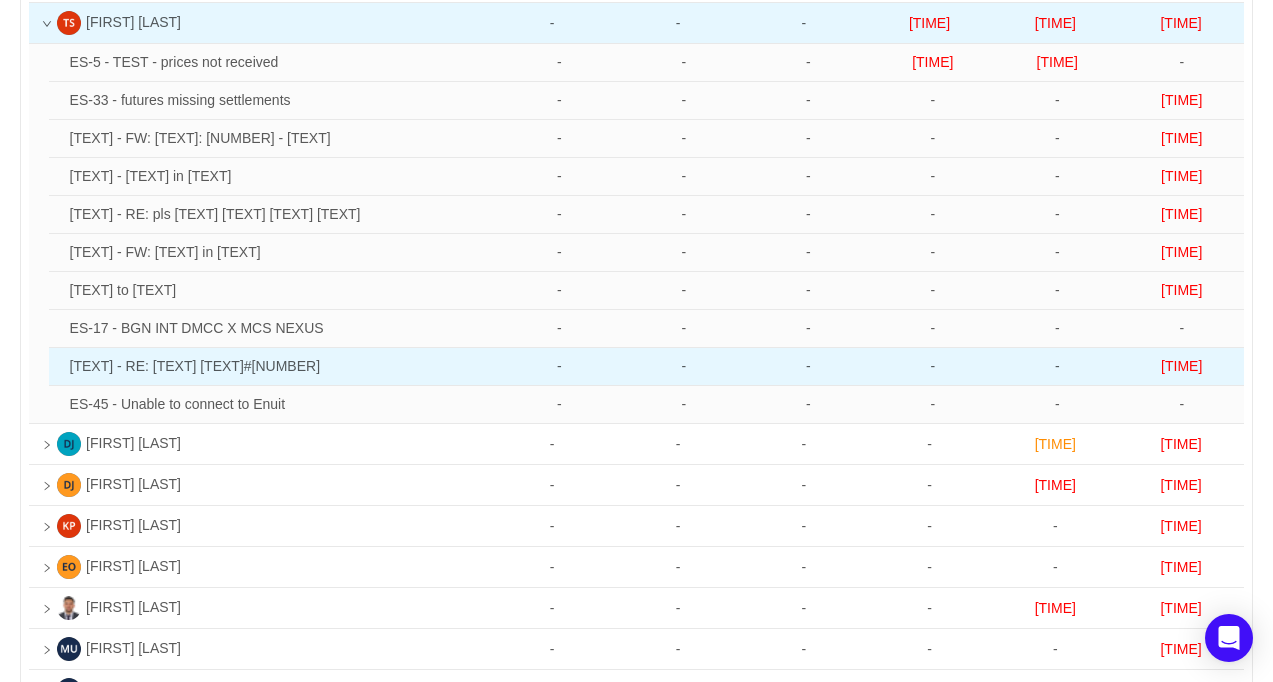 click on "[TEXT] - RE: [TEXT] [TEXT]#[NUMBER]" at bounding box center [280, 63] 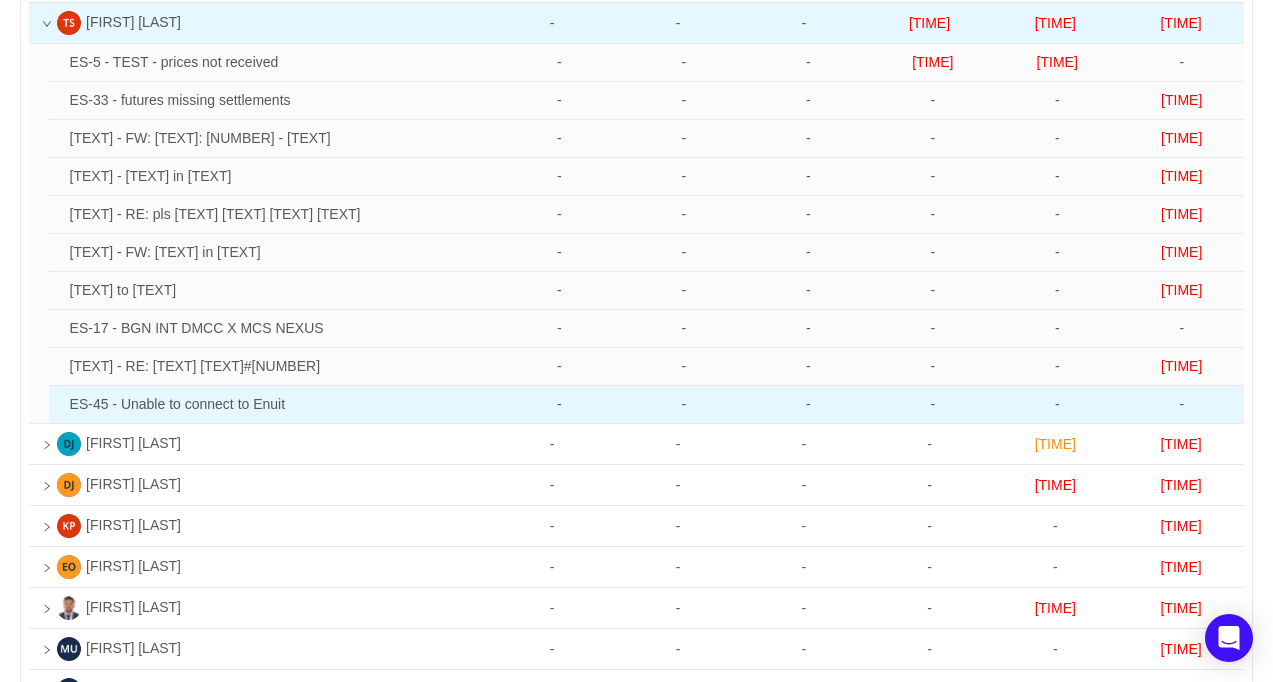 click on "ES-45 - Unable to connect to Enuit" at bounding box center [280, 63] 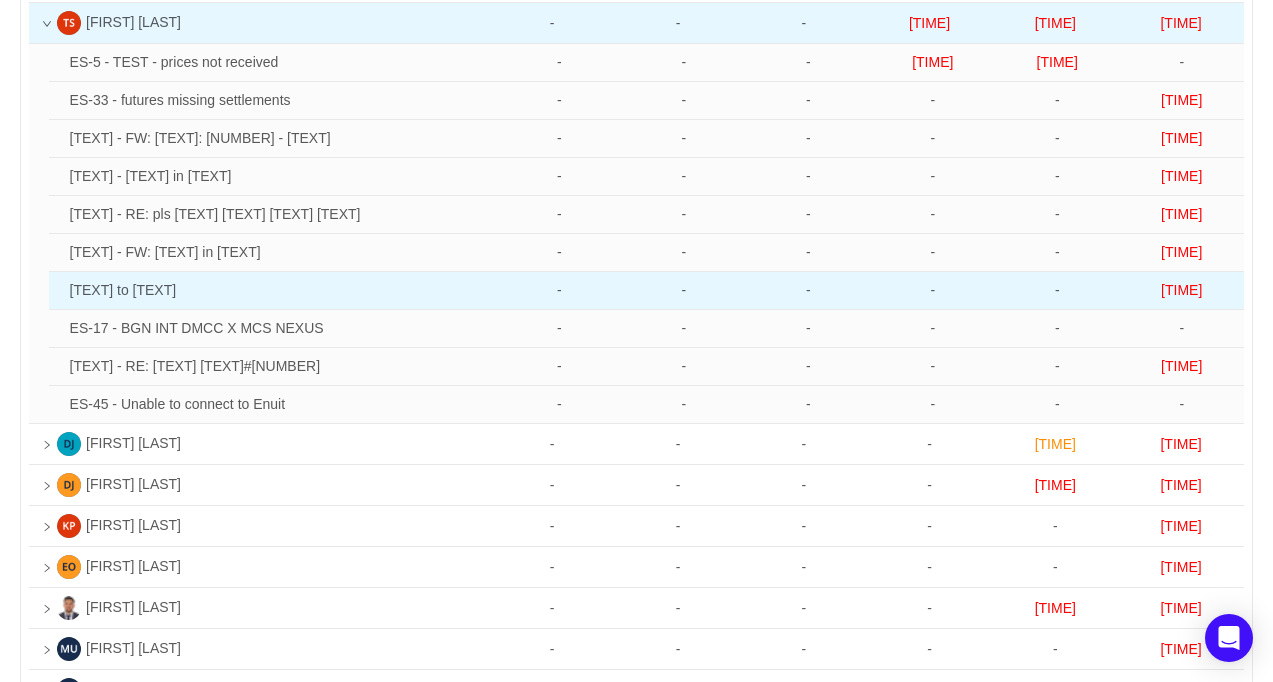 click on "[TEXT] to [TEXT]" at bounding box center [280, 63] 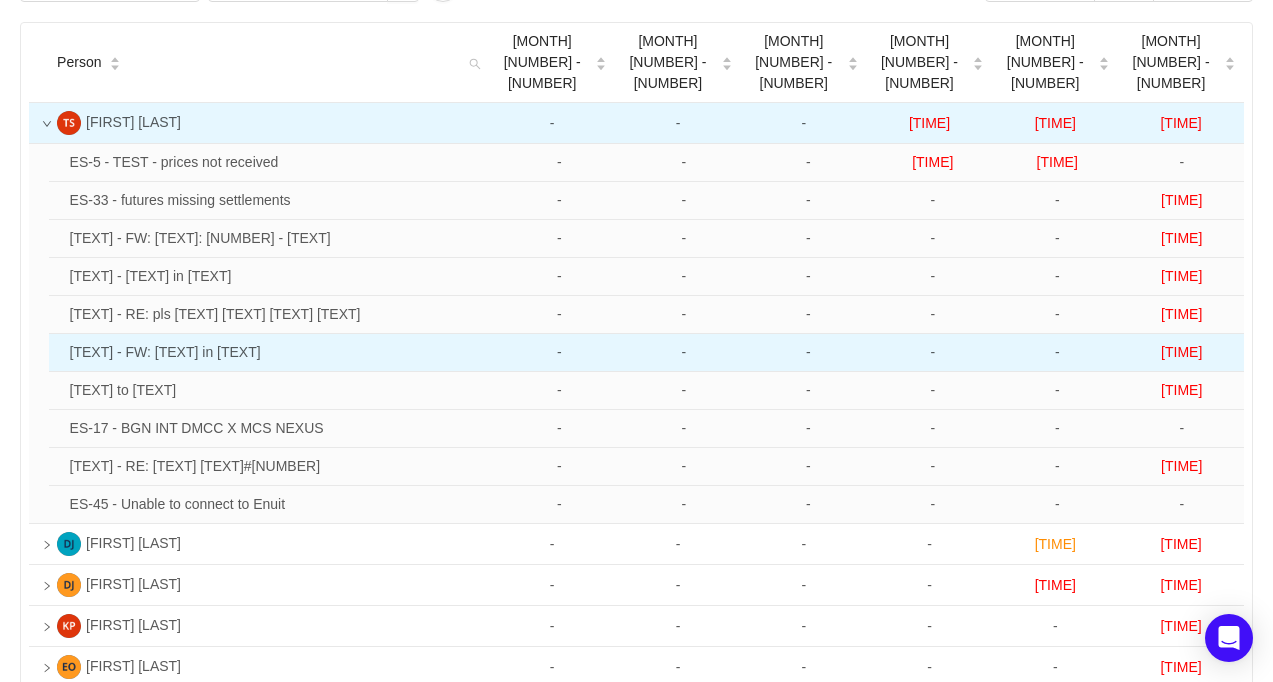 click on "[TEXT] - FW: [TEXT] in [TEXT]" at bounding box center (280, 163) 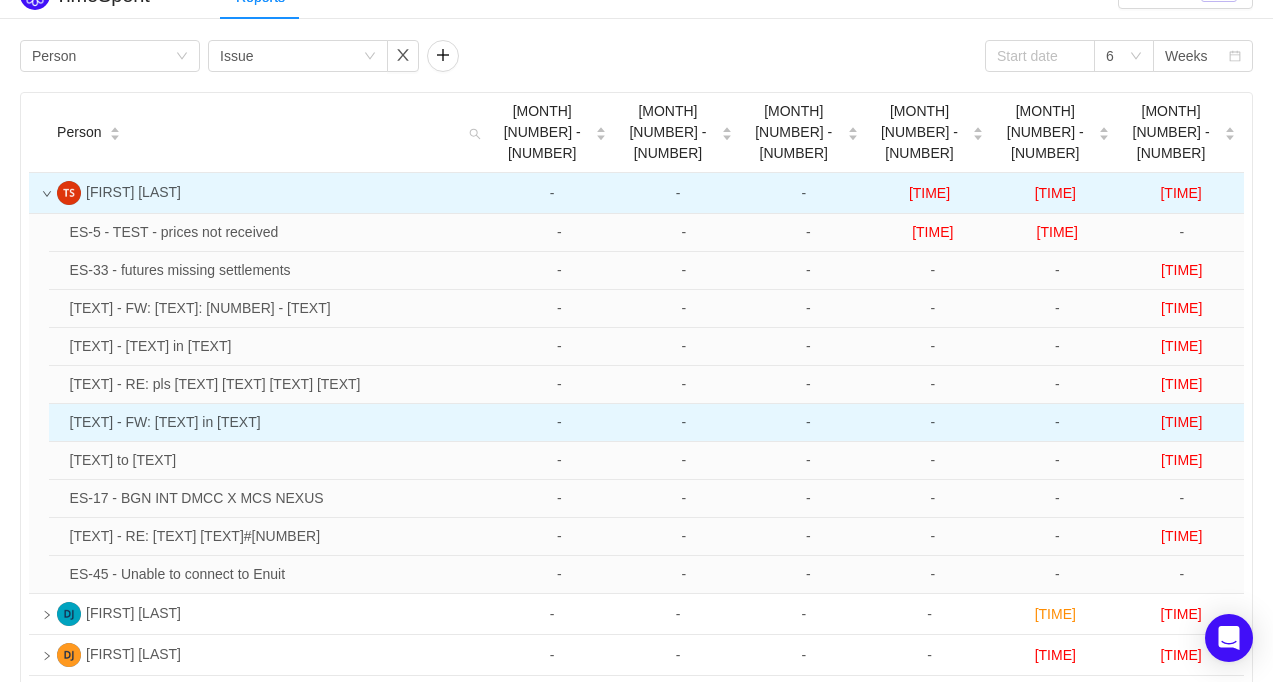 scroll, scrollTop: 0, scrollLeft: 0, axis: both 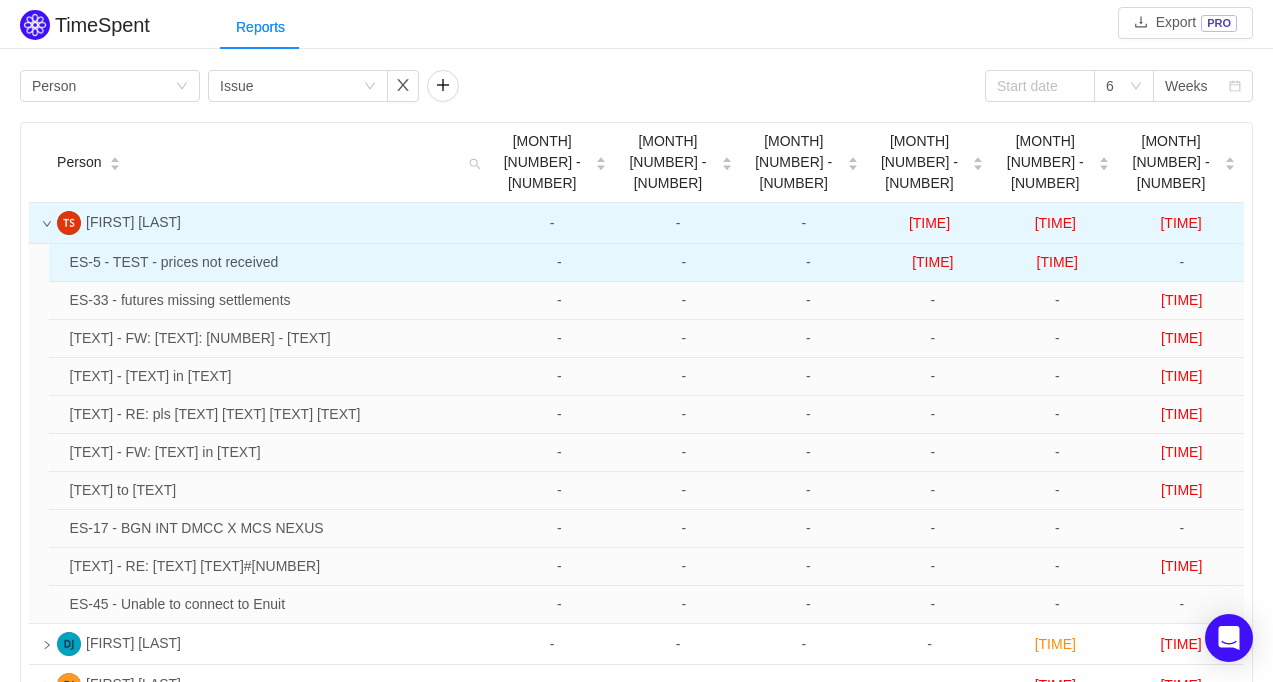 click on "ES-5 - TEST - prices not received" at bounding box center [280, 263] 